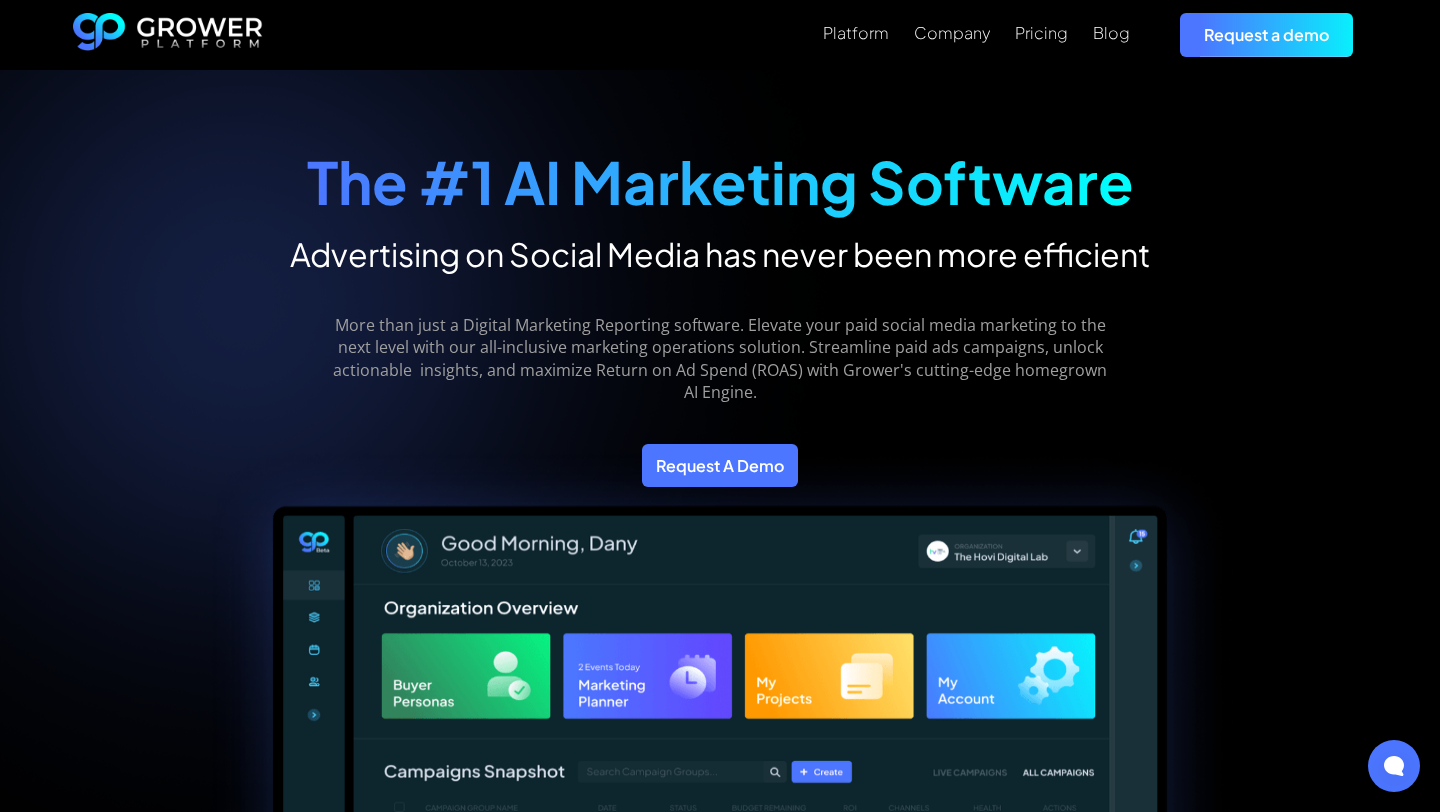 scroll, scrollTop: 0, scrollLeft: 0, axis: both 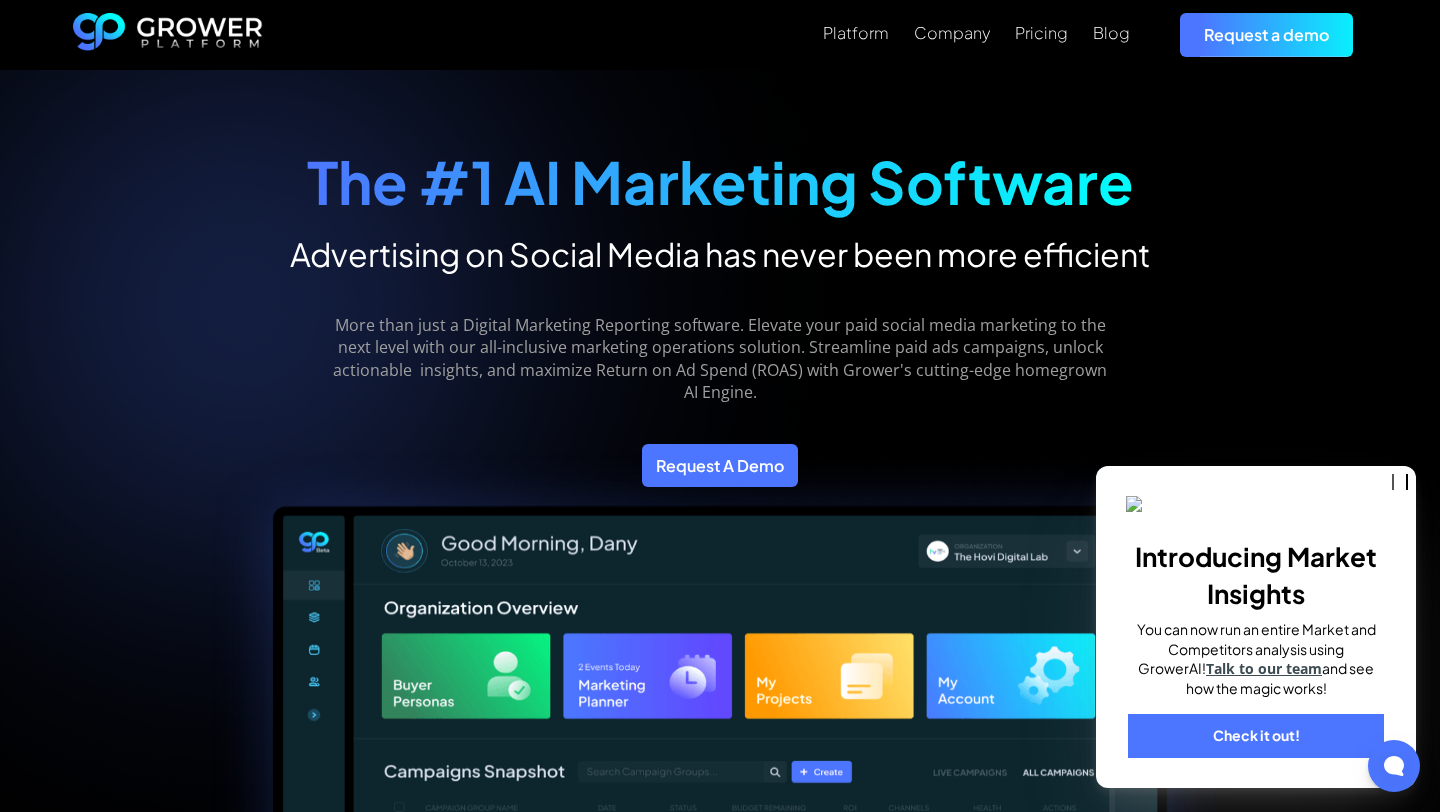 click on "Advertising on Social Media has never been more efficient" at bounding box center [720, 254] 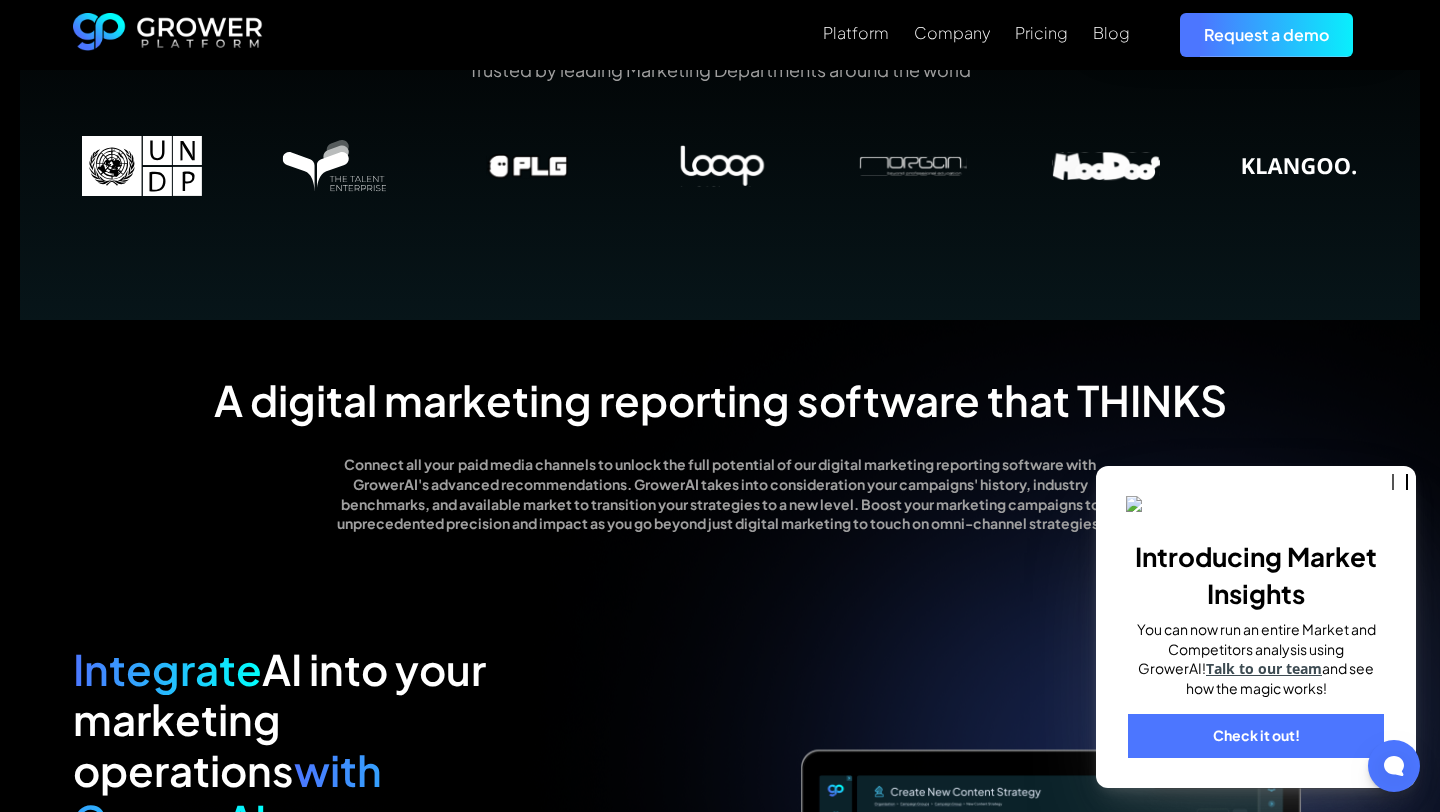 scroll, scrollTop: 1395, scrollLeft: 0, axis: vertical 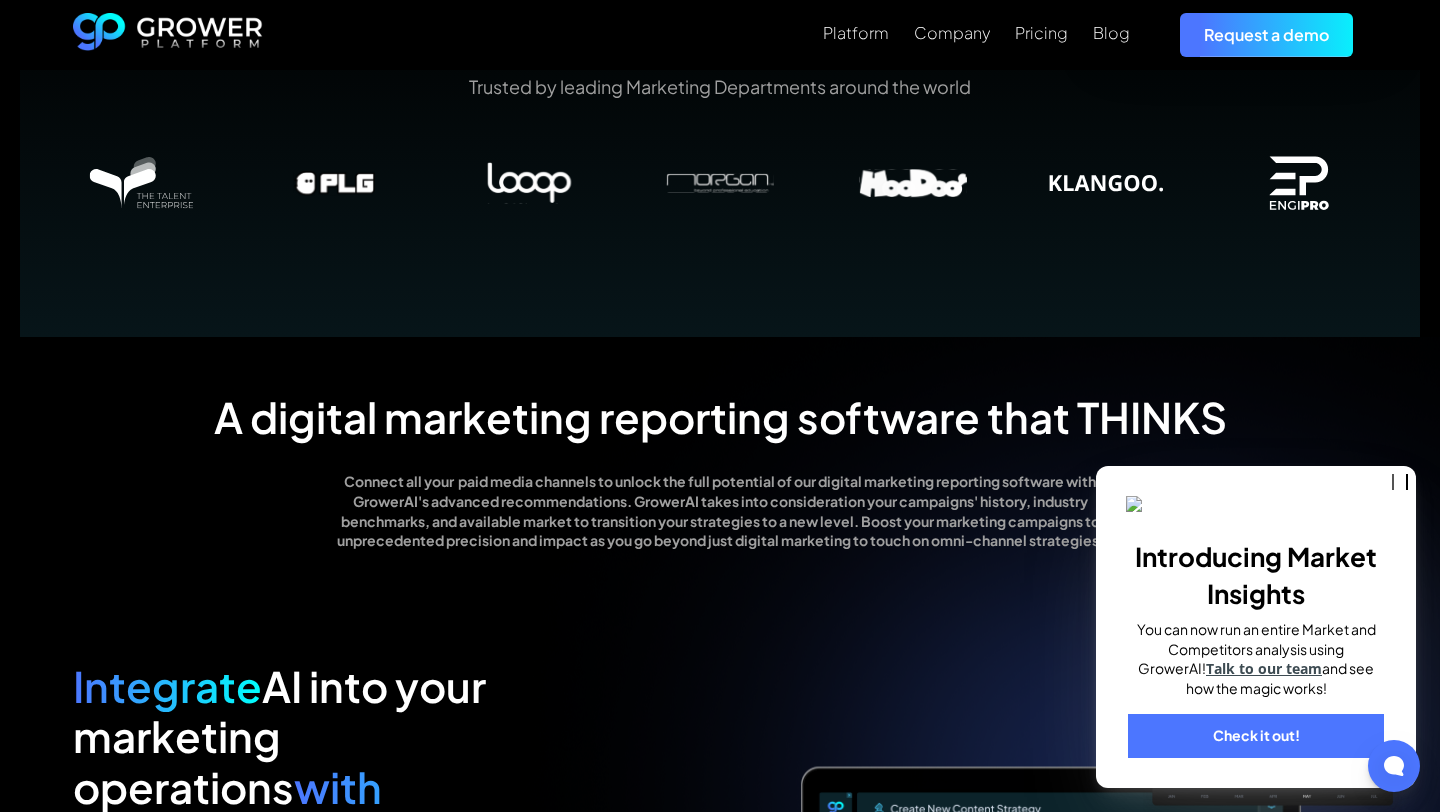 click on "A digital marketing reporting software that THINKS" at bounding box center [720, 417] 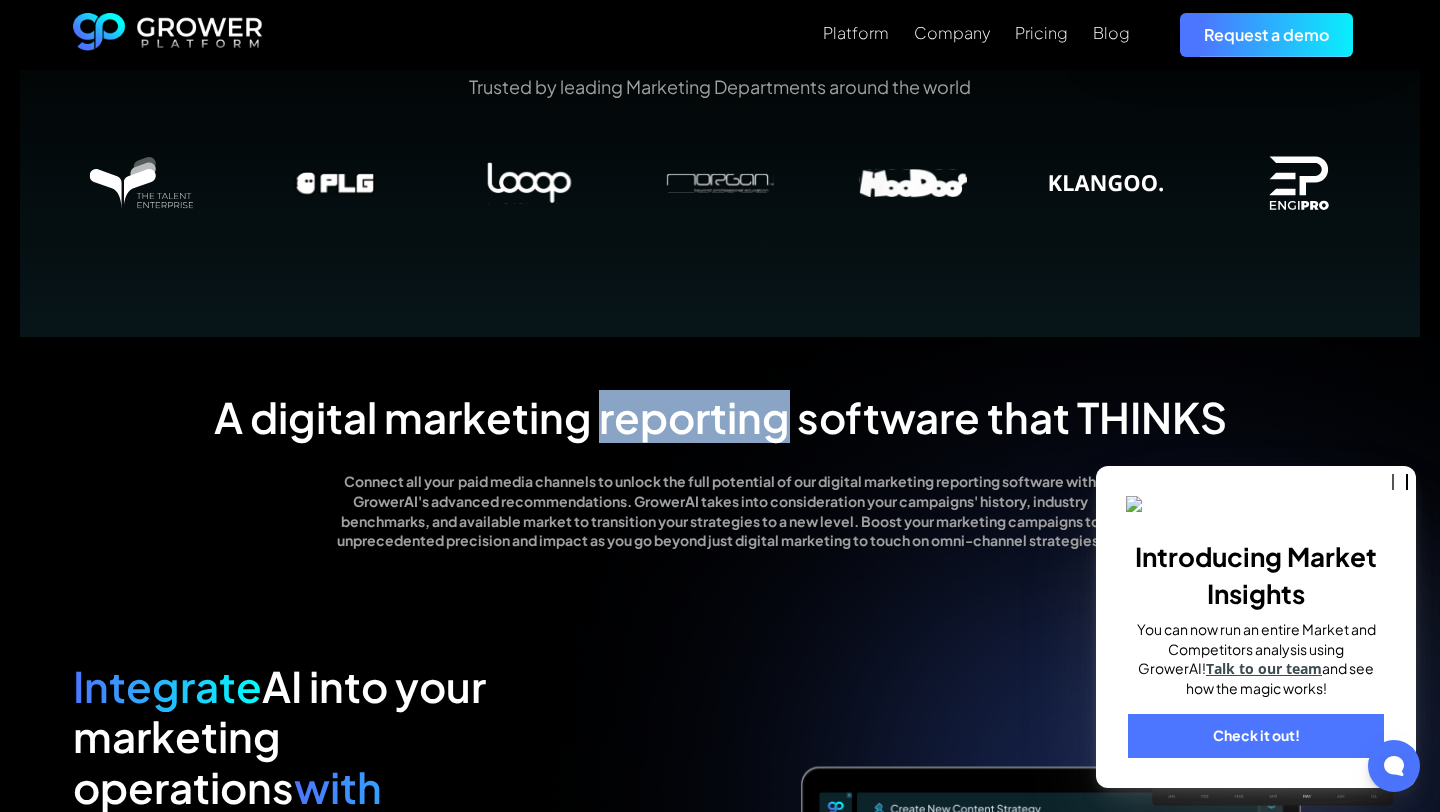 click on "A digital marketing reporting software that THINKS" at bounding box center (720, 417) 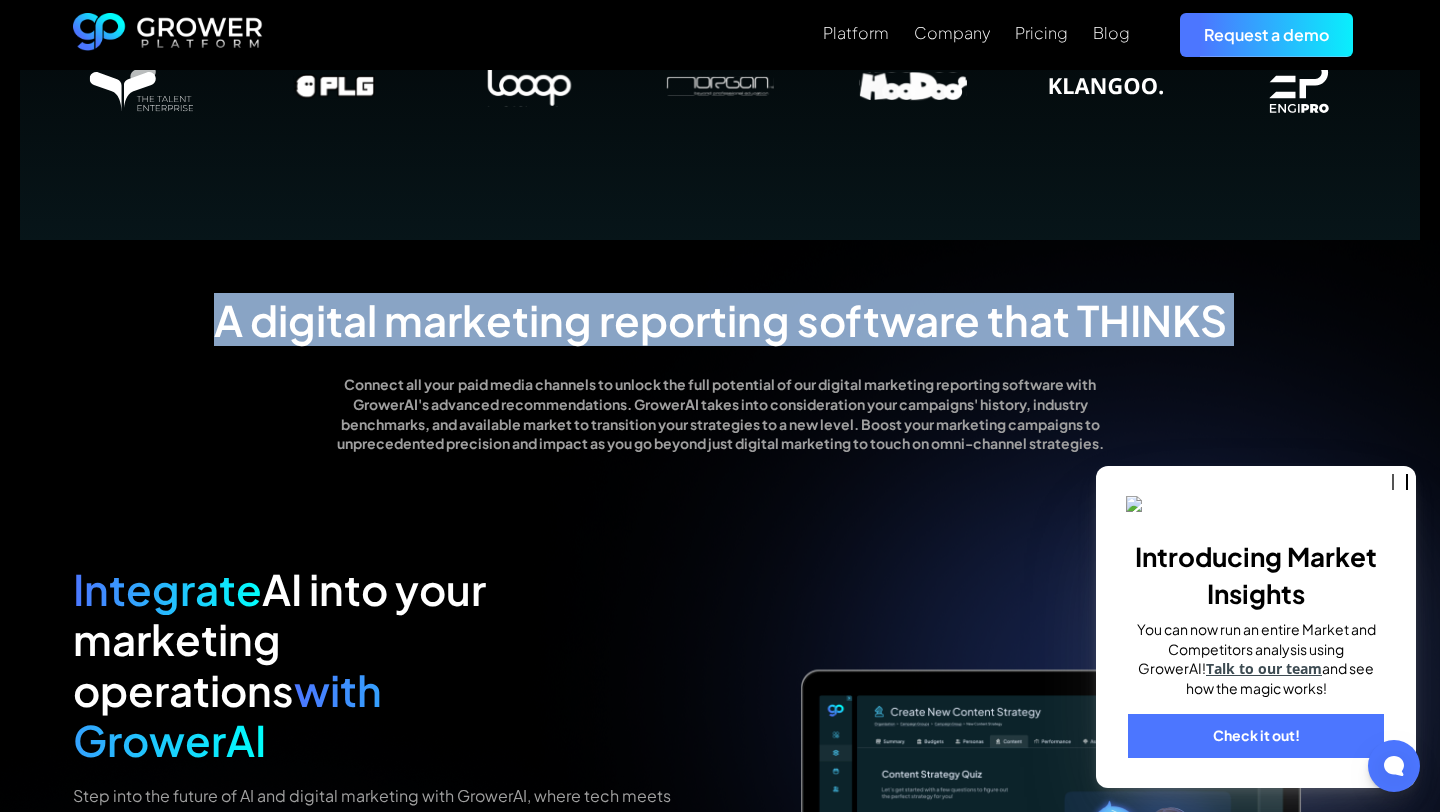 scroll, scrollTop: 1499, scrollLeft: 0, axis: vertical 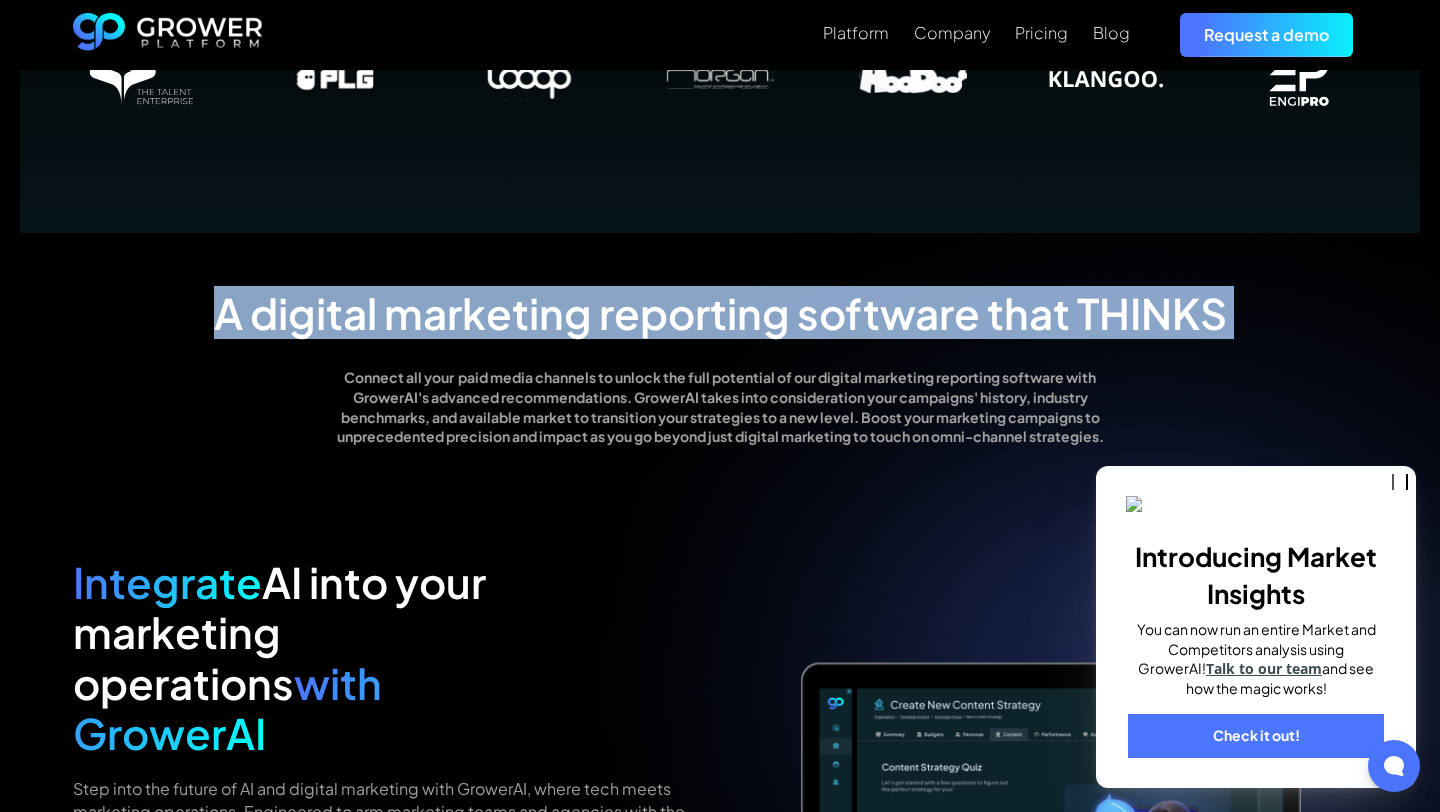 click on "Connect all your  paid media channels to unlock the full potential of our digital marketing reporting software with GrowerAI's advanced recommendations. GrowerAI takes into consideration your campaigns' history, industry benchmarks, and available market to transition your strategies to a new level. Boost your marketing campaigns to unprecedented precision and impact as you go beyond just digital marketing to touch on omni-channel strategies." at bounding box center (720, 407) 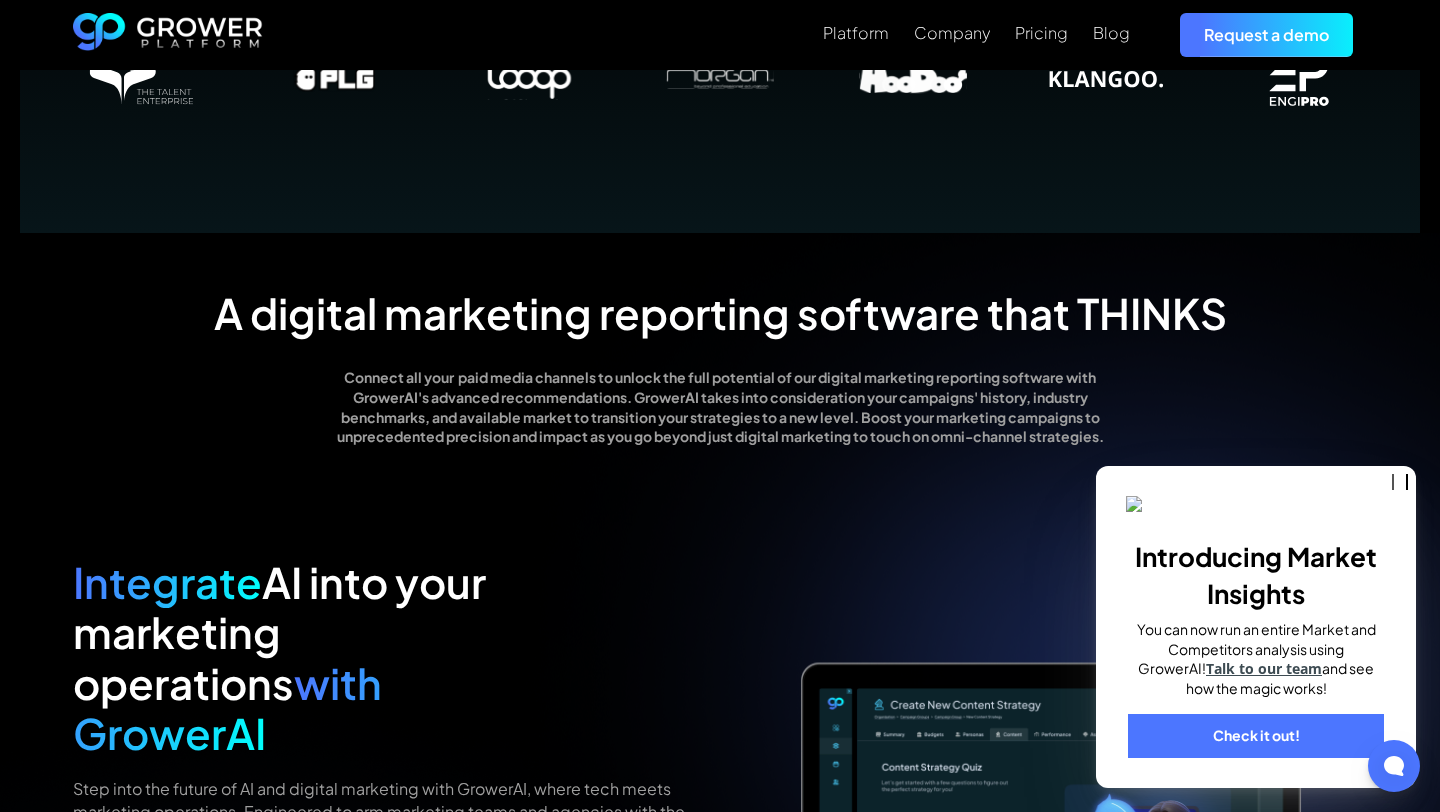 click on "Connect all your  paid media channels to unlock the full potential of our digital marketing reporting software with GrowerAI's advanced recommendations. GrowerAI takes into consideration your campaigns' history, industry benchmarks, and available market to transition your strategies to a new level. Boost your marketing campaigns to unprecedented precision and impact as you go beyond just digital marketing to touch on omni-channel strategies." at bounding box center [720, 407] 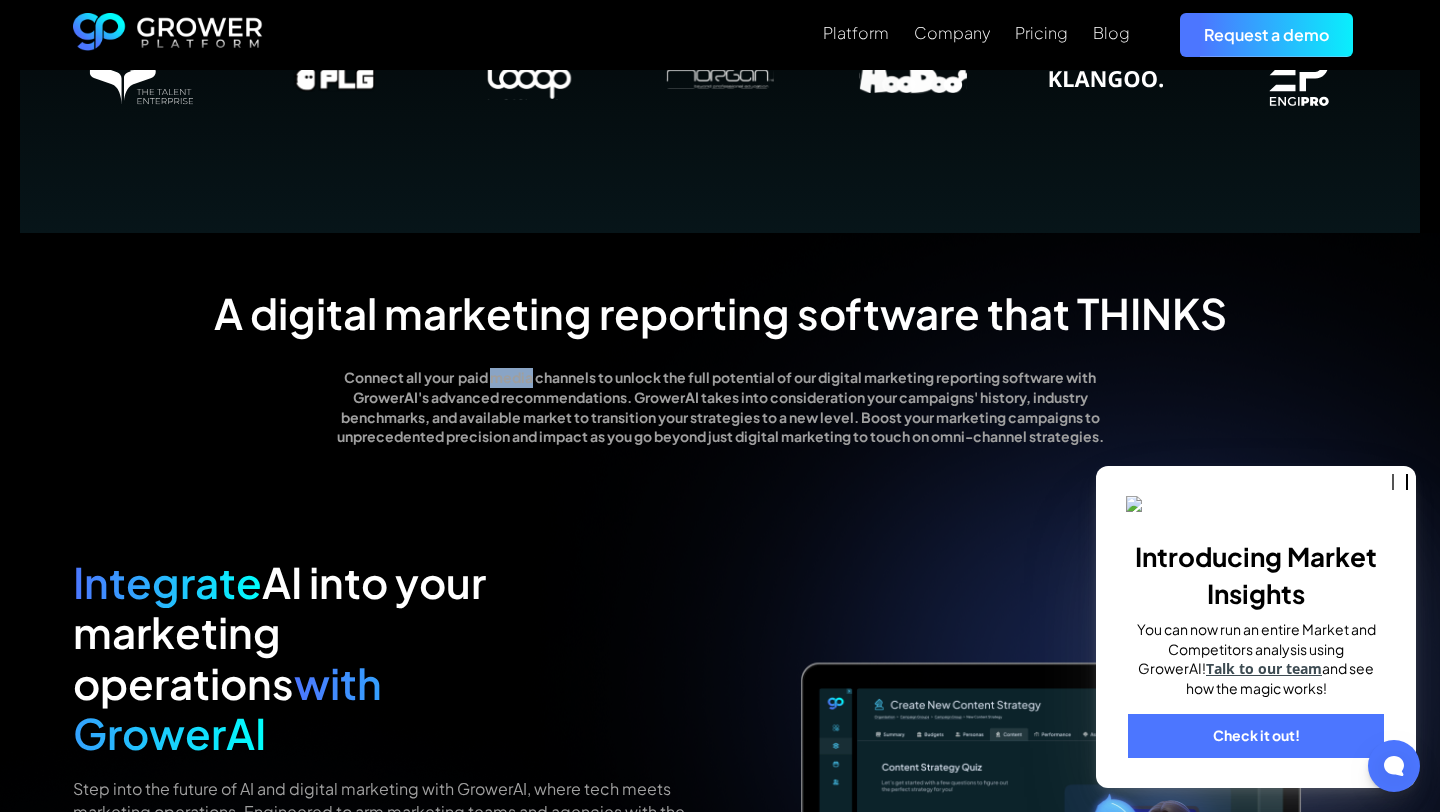 click on "Connect all your  paid media channels to unlock the full potential of our digital marketing reporting software with GrowerAI's advanced recommendations. GrowerAI takes into consideration your campaigns' history, industry benchmarks, and available market to transition your strategies to a new level. Boost your marketing campaigns to unprecedented precision and impact as you go beyond just digital marketing to touch on omni-channel strategies." at bounding box center [720, 407] 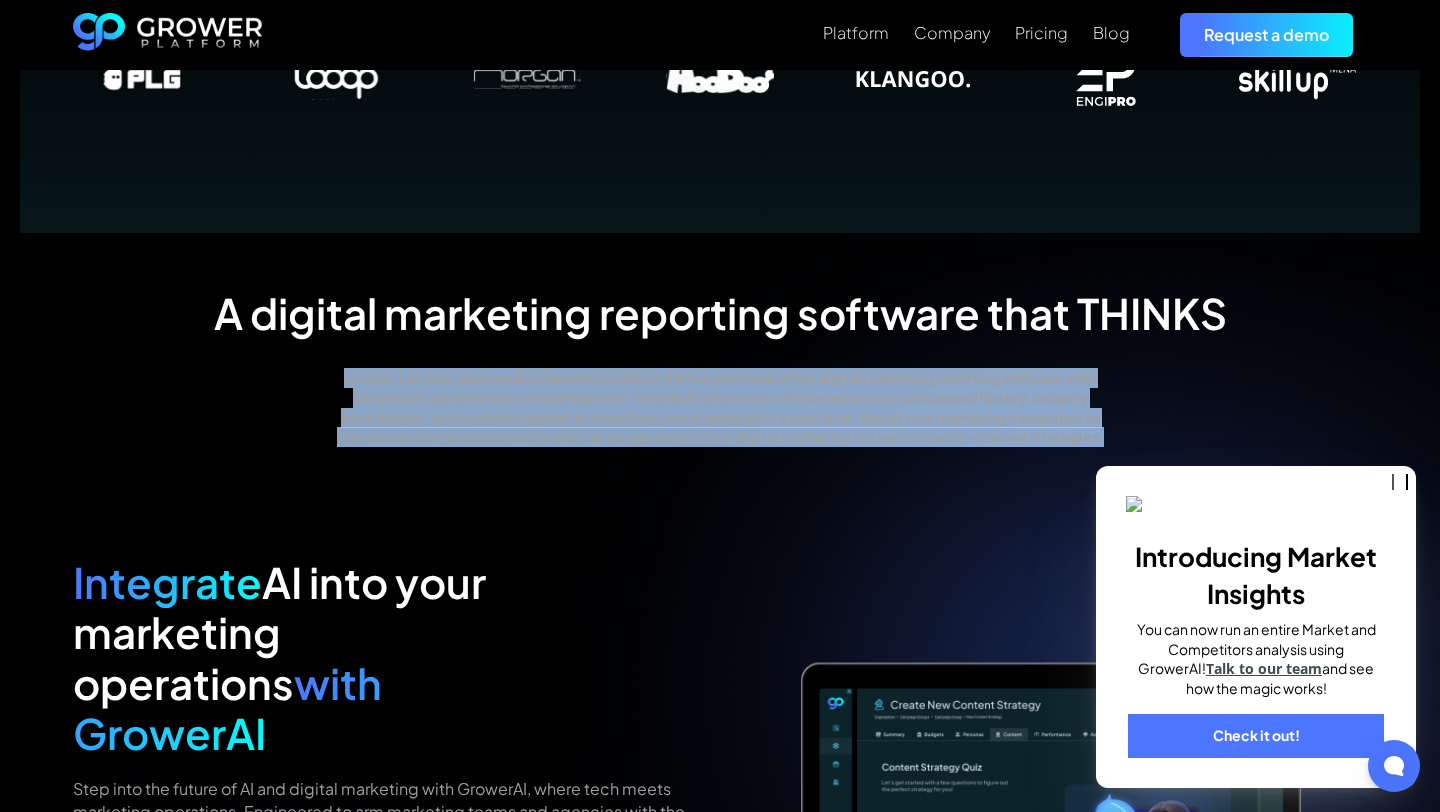 click on "Connect all your  paid media channels to unlock the full potential of our digital marketing reporting software with GrowerAI's advanced recommendations. GrowerAI takes into consideration your campaigns' history, industry benchmarks, and available market to transition your strategies to a new level. Boost your marketing campaigns to unprecedented precision and impact as you go beyond just digital marketing to touch on omni-channel strategies." at bounding box center (720, 407) 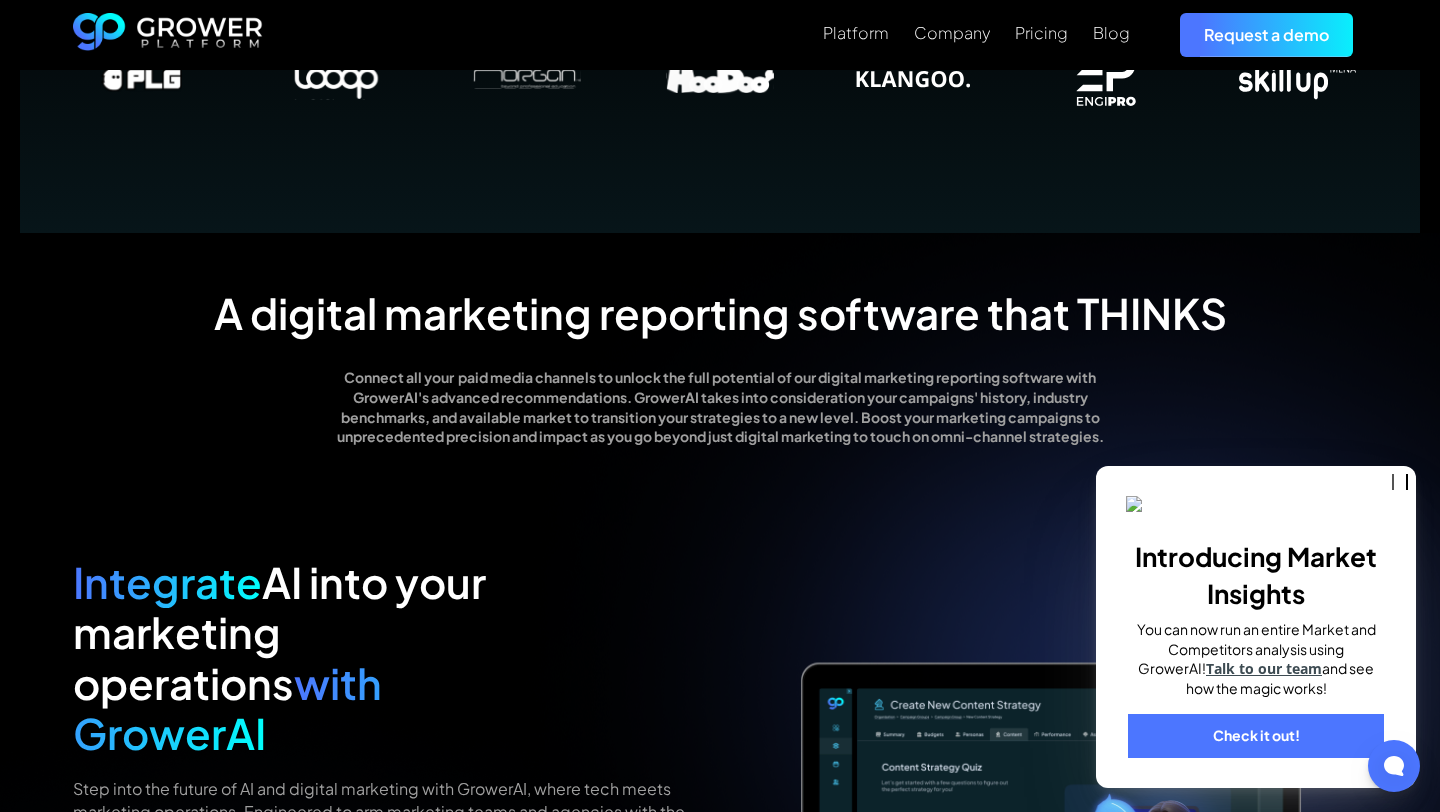 click on "Connect all your  paid media channels to unlock the full potential of our digital marketing reporting software with GrowerAI's advanced recommendations. GrowerAI takes into consideration your campaigns' history, industry benchmarks, and available market to transition your strategies to a new level. Boost your marketing campaigns to unprecedented precision and impact as you go beyond just digital marketing to touch on omni-channel strategies." at bounding box center (720, 407) 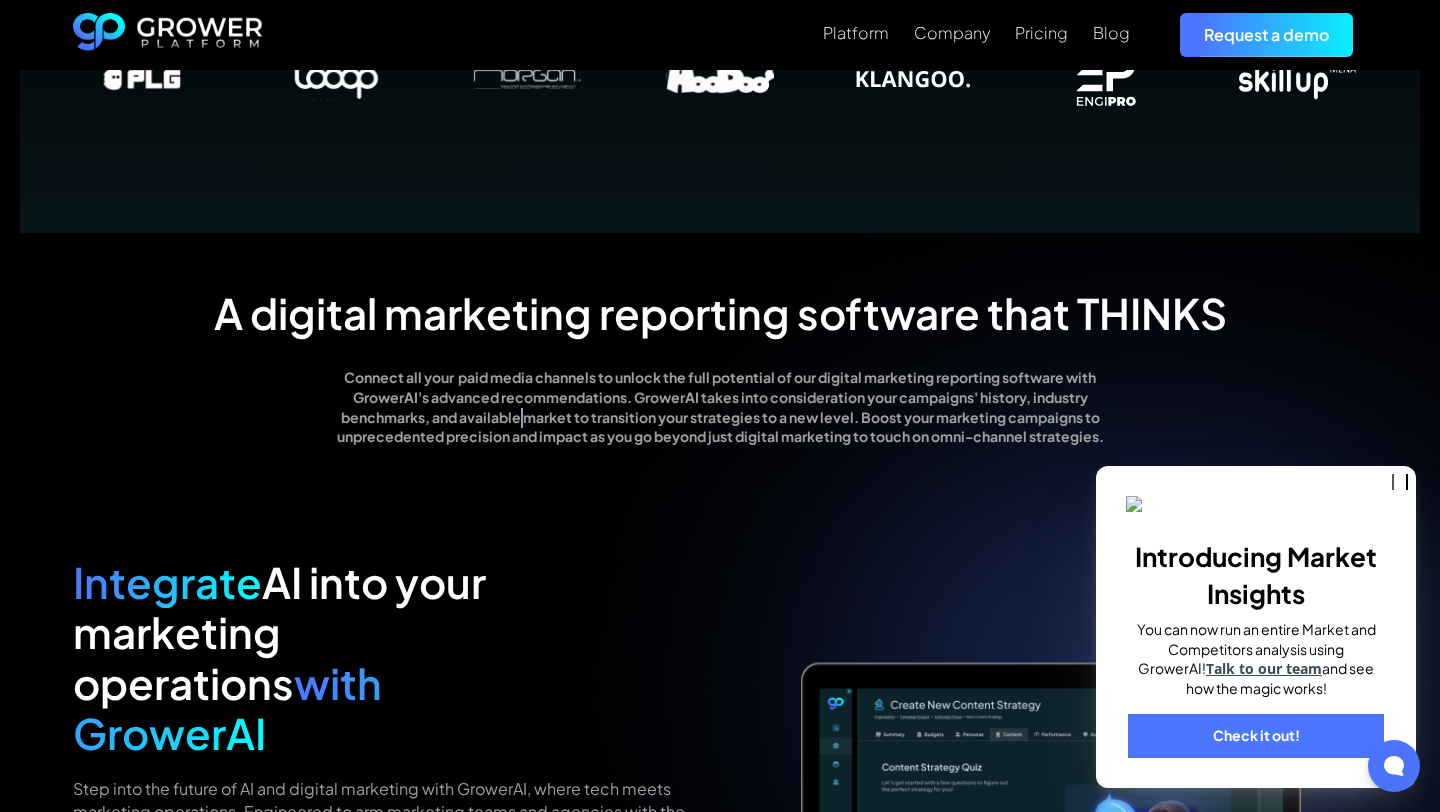 click on "Connect all your  paid media channels to unlock the full potential of our digital marketing reporting software with GrowerAI's advanced recommendations. GrowerAI takes into consideration your campaigns' history, industry benchmarks, and available market to transition your strategies to a new level. Boost your marketing campaigns to unprecedented precision and impact as you go beyond just digital marketing to touch on omni-channel strategies." at bounding box center (720, 407) 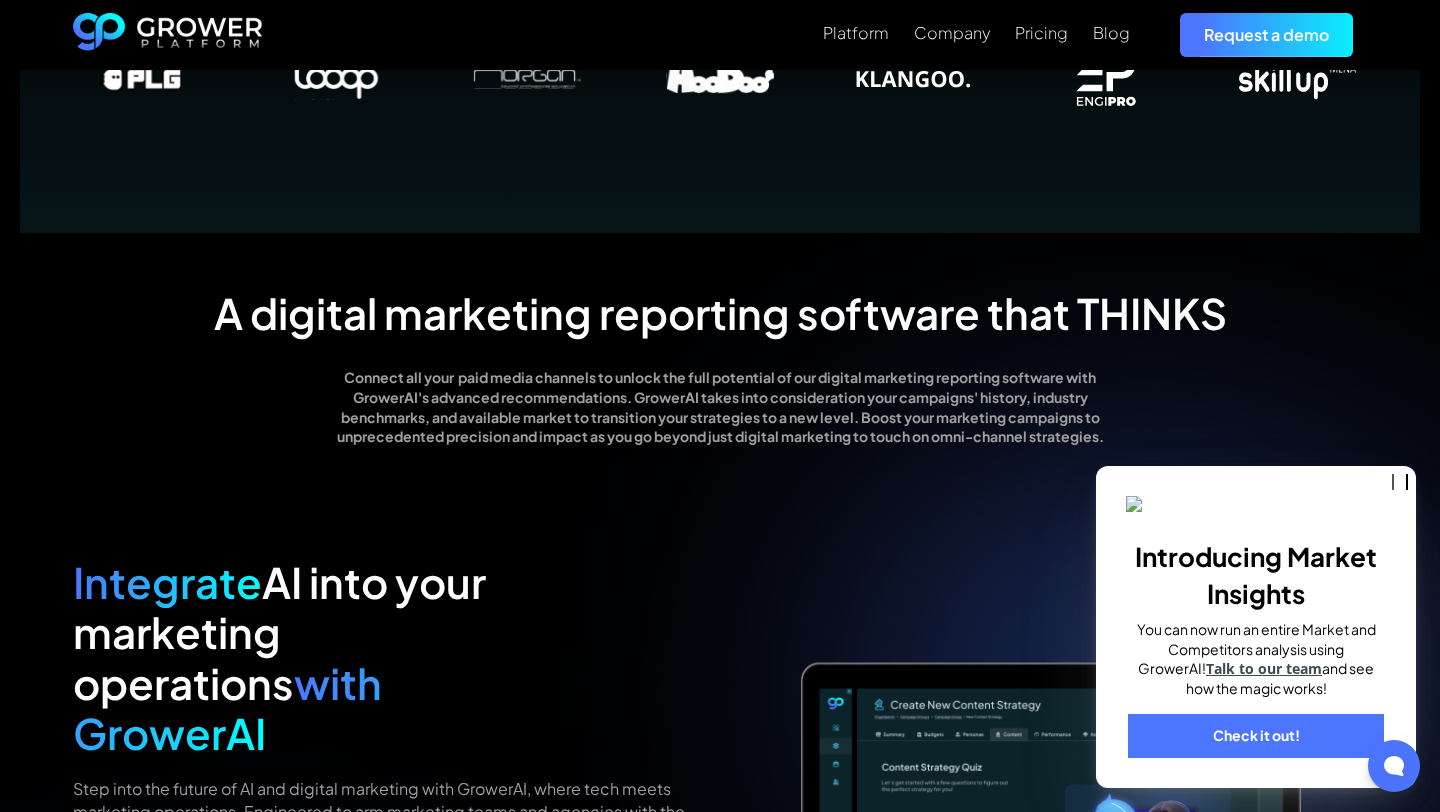 click on "Connect all your  paid media channels to unlock the full potential of our digital marketing reporting software with GrowerAI's advanced recommendations. GrowerAI takes into consideration your campaigns' history, industry benchmarks, and available market to transition your strategies to a new level. Boost your marketing campaigns to unprecedented precision and impact as you go beyond just digital marketing to touch on omni-channel strategies." at bounding box center (720, 407) 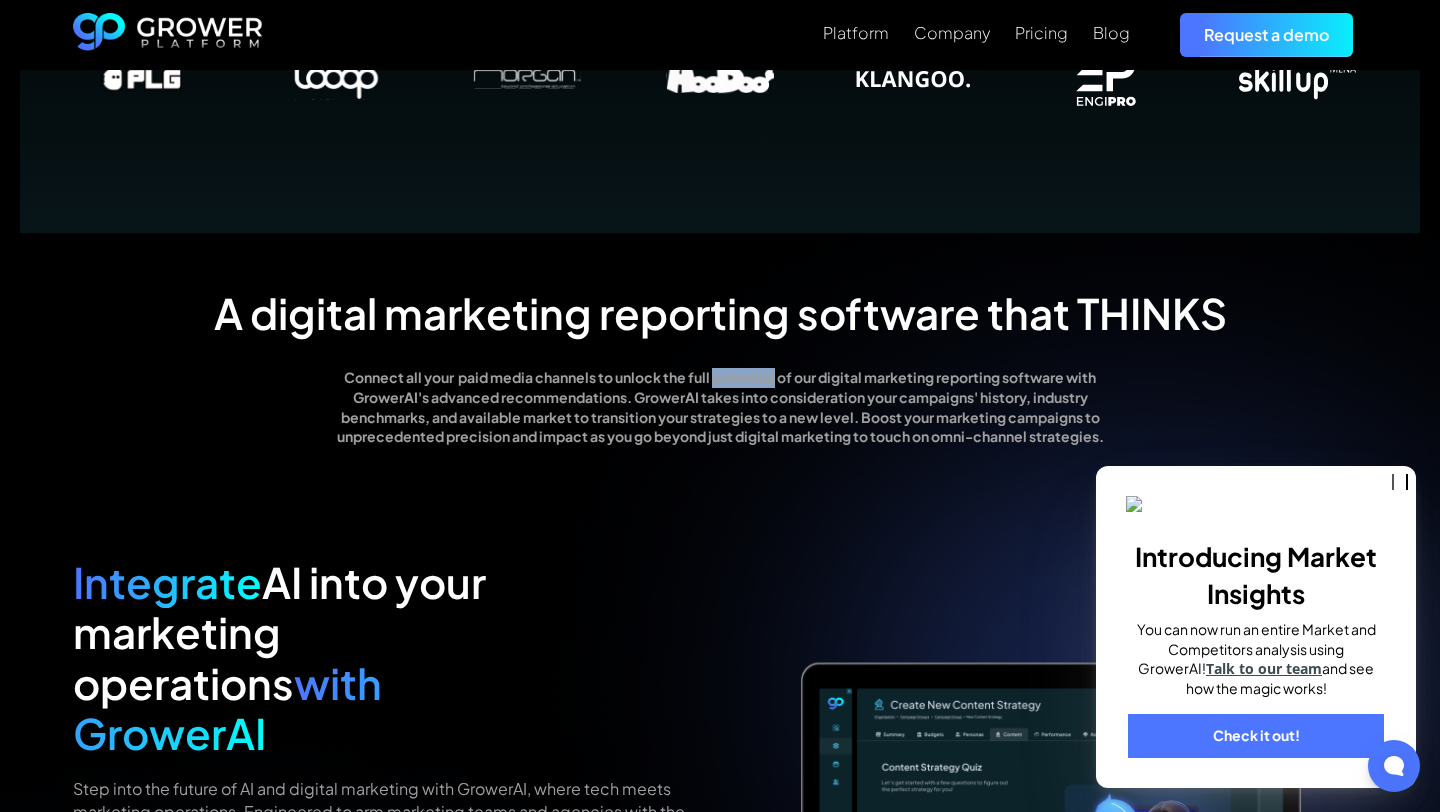 click on "Connect all your  paid media channels to unlock the full potential of our digital marketing reporting software with GrowerAI's advanced recommendations. GrowerAI takes into consideration your campaigns' history, industry benchmarks, and available market to transition your strategies to a new level. Boost your marketing campaigns to unprecedented precision and impact as you go beyond just digital marketing to touch on omni-channel strategies." at bounding box center (720, 407) 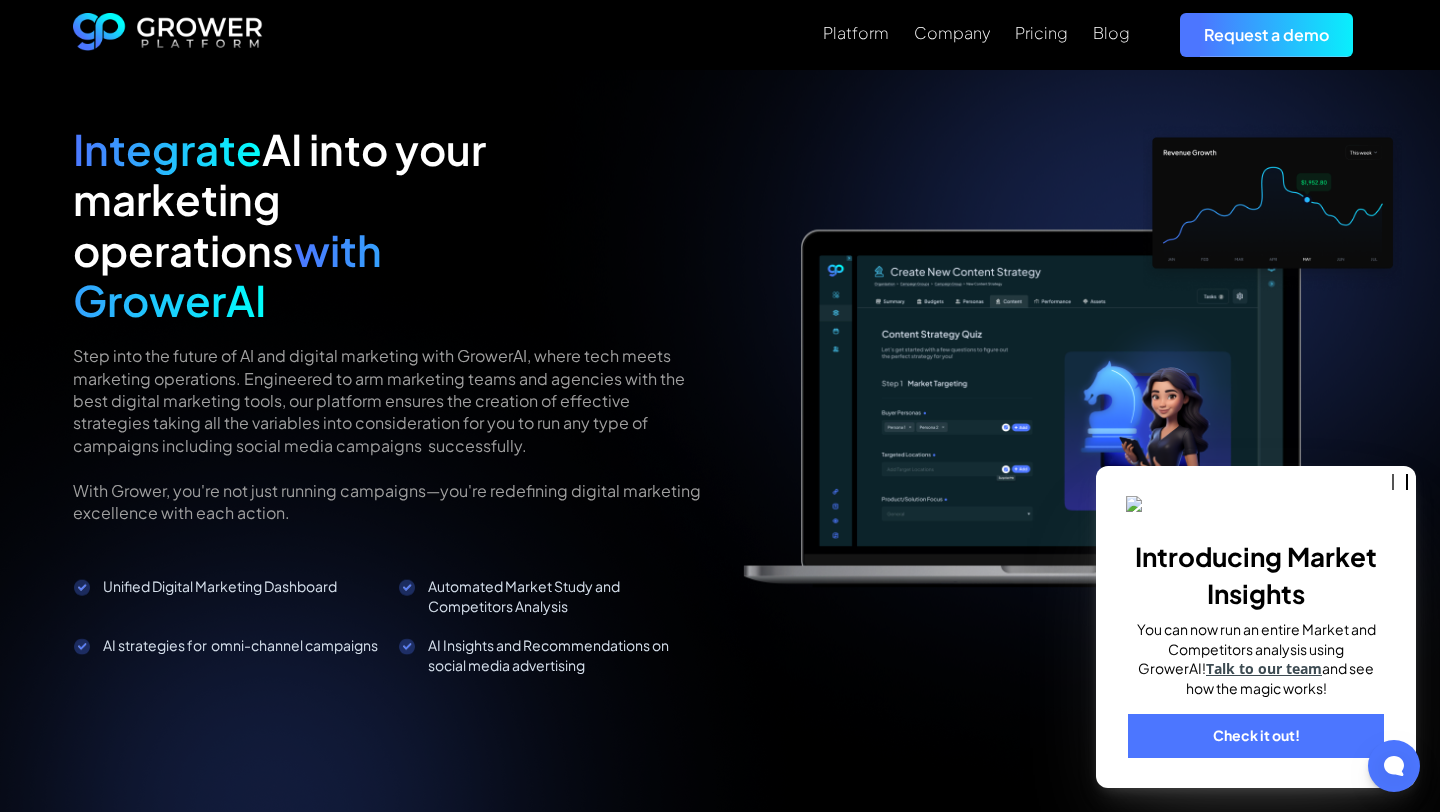 scroll, scrollTop: 1943, scrollLeft: 0, axis: vertical 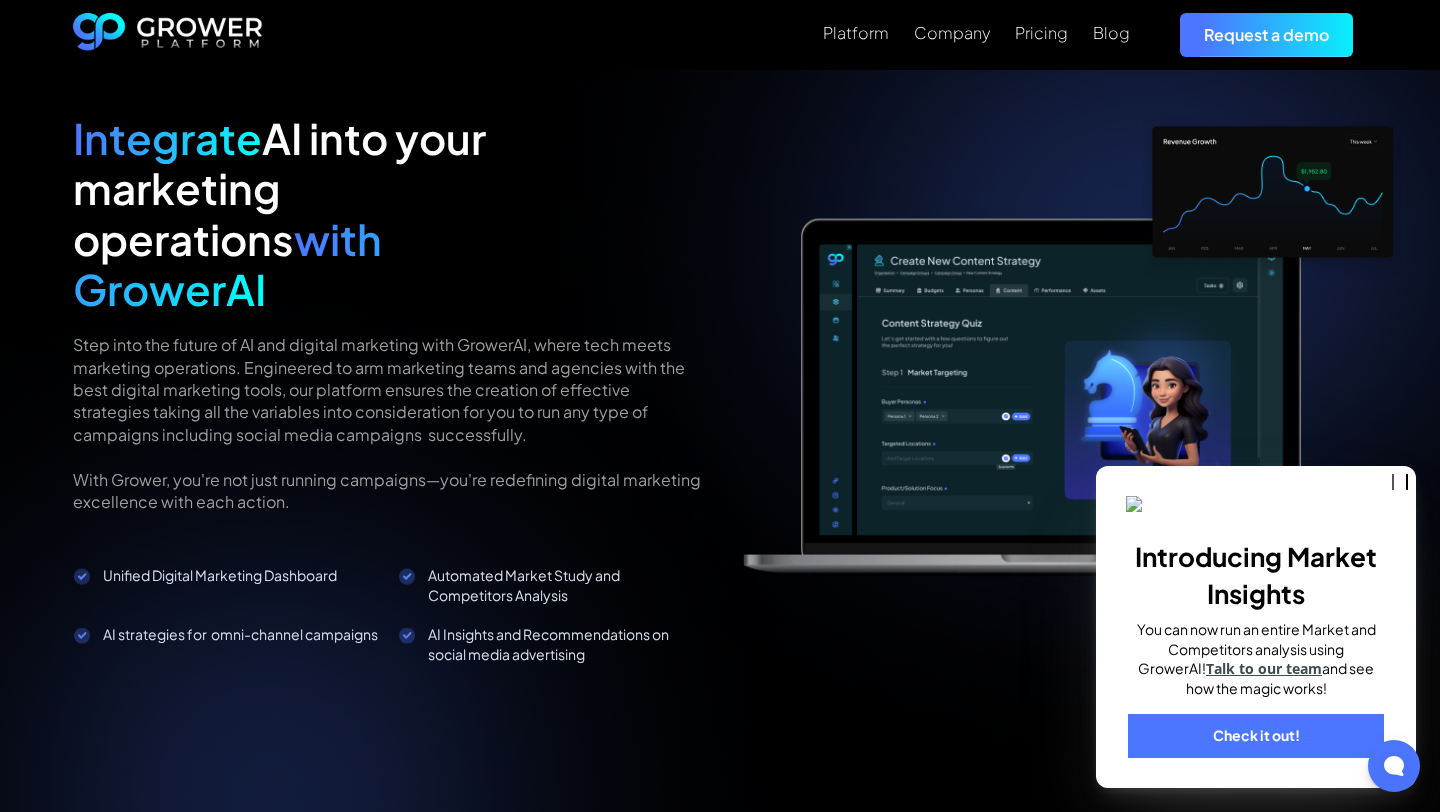 click on "Step into the future of AI and digital marketing with GrowerAI, where tech meets marketing operations. Engineered to arm marketing teams and agencies with the best digital marketing tools, our platform ensures the creation of effective strategies taking all the variables into consideration for you to run any type of campaigns including social media campaigns  successfully. ‍ With Grower, you're not just running campaigns—you're redefining digital marketing excellence with each action." at bounding box center [389, 423] 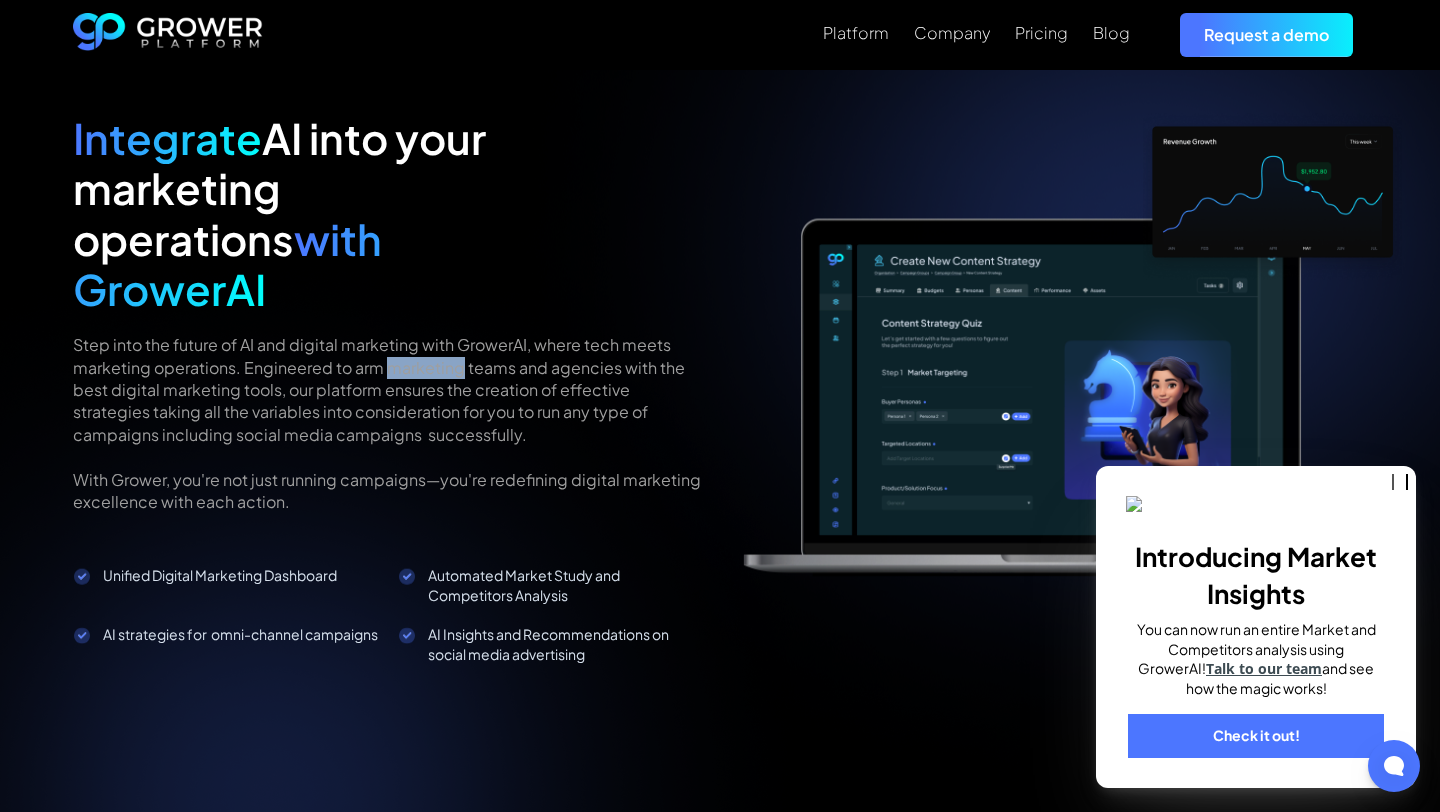 click on "Step into the future of AI and digital marketing with GrowerAI, where tech meets marketing operations. Engineered to arm marketing teams and agencies with the best digital marketing tools, our platform ensures the creation of effective strategies taking all the variables into consideration for you to run any type of campaigns including social media campaigns  successfully. ‍ With Grower, you're not just running campaigns—you're redefining digital marketing excellence with each action." at bounding box center [389, 423] 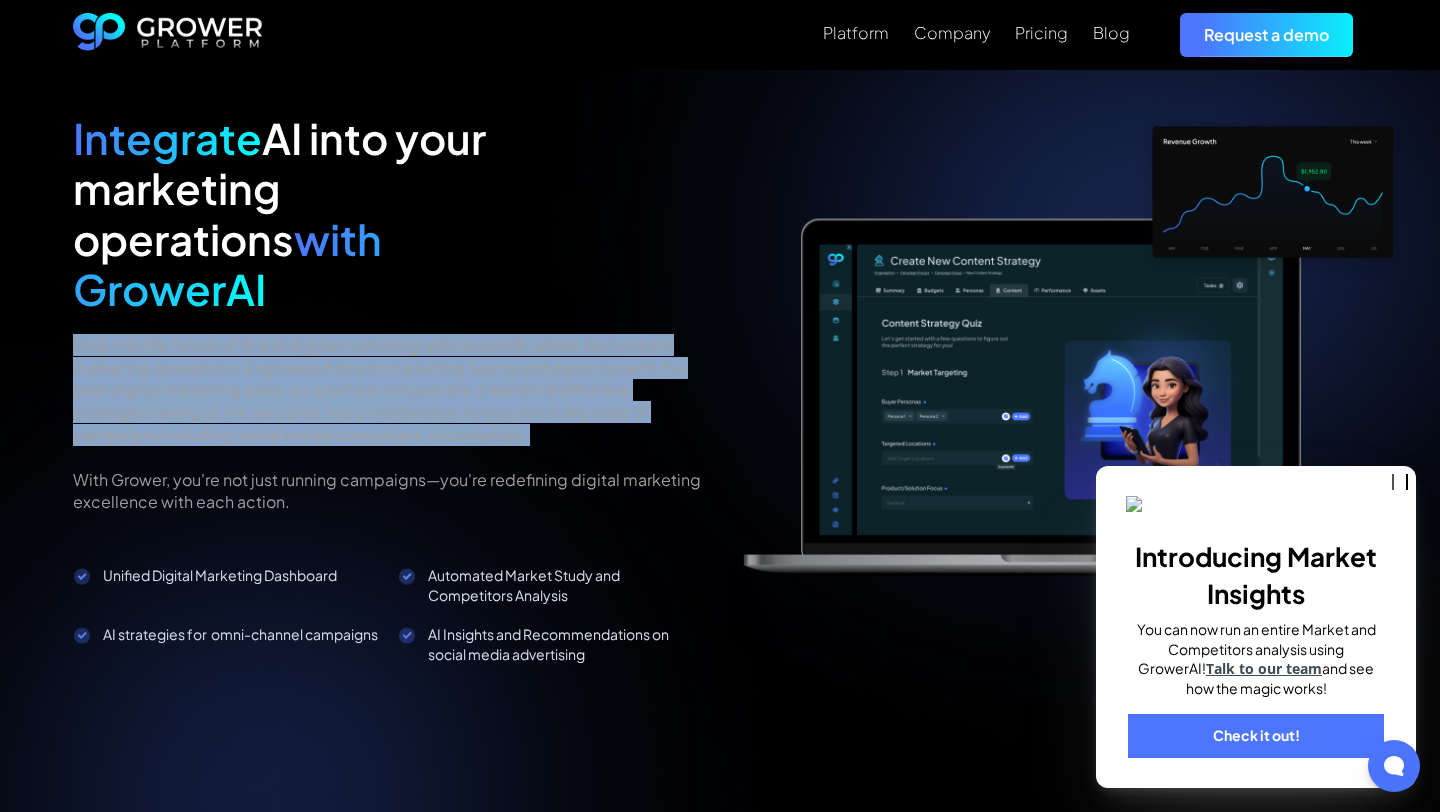 click on "Step into the future of AI and digital marketing with GrowerAI, where tech meets marketing operations. Engineered to arm marketing teams and agencies with the best digital marketing tools, our platform ensures the creation of effective strategies taking all the variables into consideration for you to run any type of campaigns including social media campaigns  successfully. ‍ With Grower, you're not just running campaigns—you're redefining digital marketing excellence with each action." at bounding box center (389, 423) 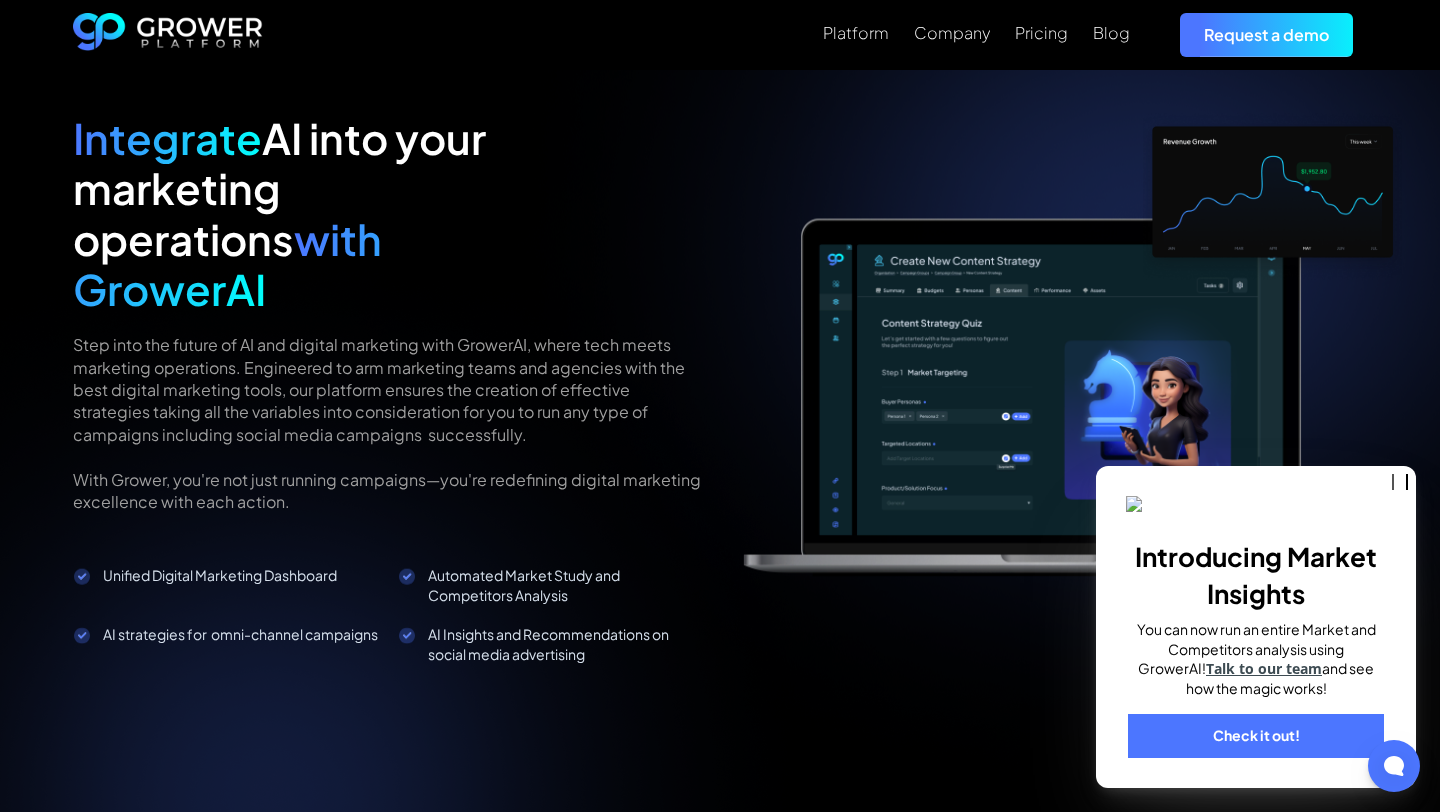 click on "Step into the future of AI and digital marketing with GrowerAI, where tech meets marketing operations. Engineered to arm marketing teams and agencies with the best digital marketing tools, our platform ensures the creation of effective strategies taking all the variables into consideration for you to run any type of campaigns including social media campaigns  successfully. ‍ With Grower, you're not just running campaigns—you're redefining digital marketing excellence with each action." at bounding box center [389, 423] 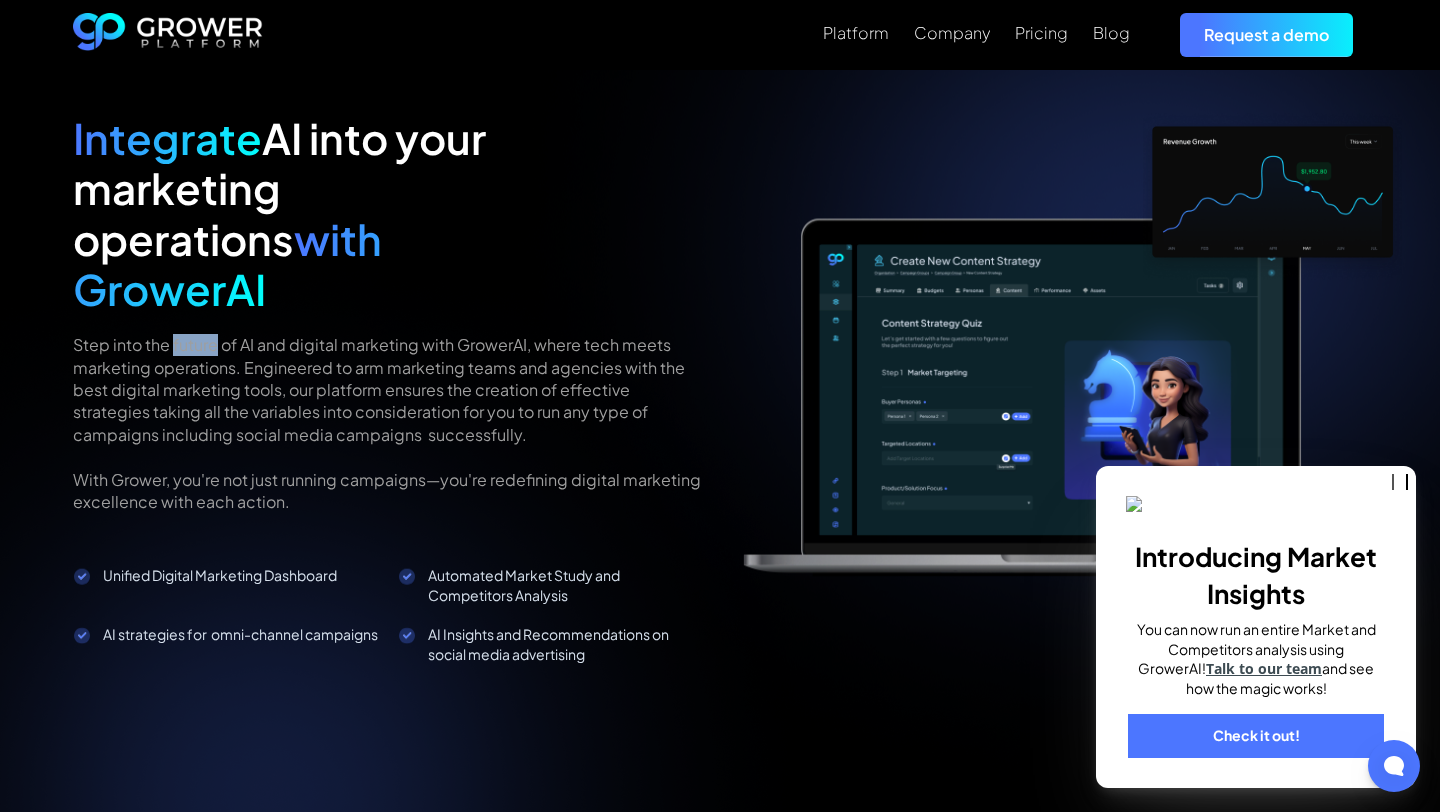 click on "Step into the future of AI and digital marketing with GrowerAI, where tech meets marketing operations. Engineered to arm marketing teams and agencies with the best digital marketing tools, our platform ensures the creation of effective strategies taking all the variables into consideration for you to run any type of campaigns including social media campaigns  successfully. ‍ With Grower, you're not just running campaigns—you're redefining digital marketing excellence with each action." at bounding box center (389, 423) 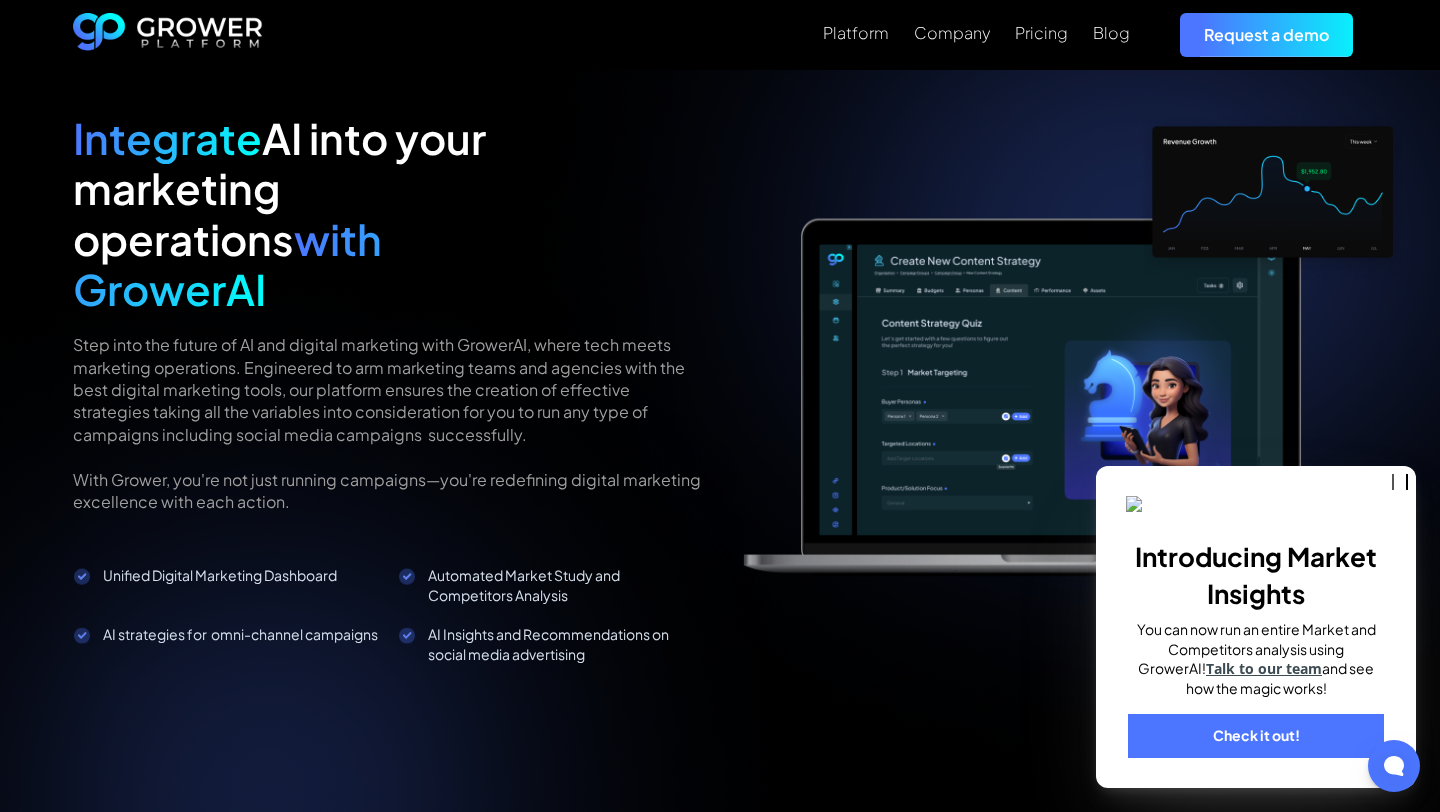 click on "Step into the future of AI and digital marketing with GrowerAI, where tech meets marketing operations. Engineered to arm marketing teams and agencies with the best digital marketing tools, our platform ensures the creation of effective strategies taking all the variables into consideration for you to run any type of campaigns including social media campaigns  successfully. ‍ With Grower, you're not just running campaigns—you're redefining digital marketing excellence with each action." at bounding box center (389, 423) 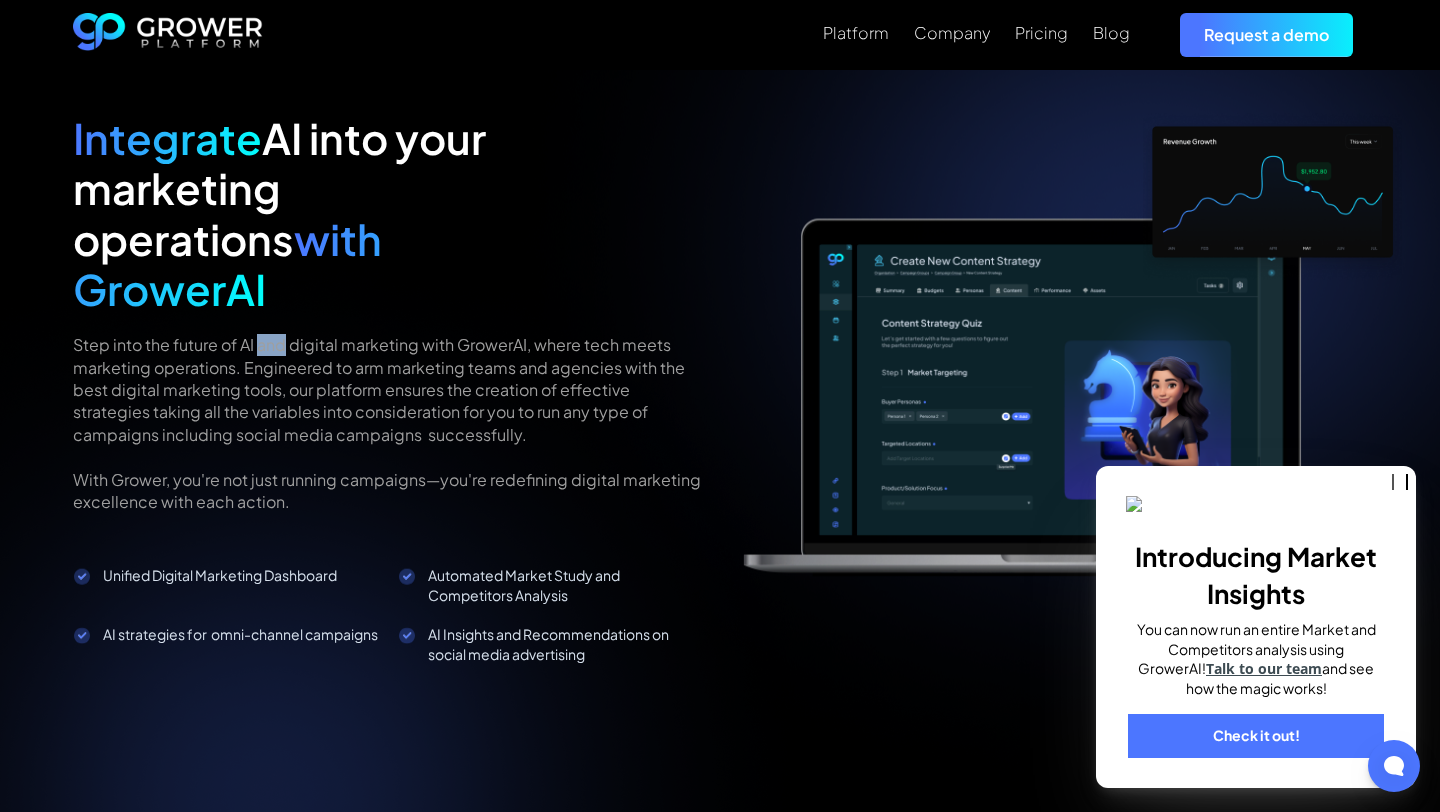 click on "Step into the future of AI and digital marketing with GrowerAI, where tech meets marketing operations. Engineered to arm marketing teams and agencies with the best digital marketing tools, our platform ensures the creation of effective strategies taking all the variables into consideration for you to run any type of campaigns including social media campaigns  successfully. ‍ With Grower, you're not just running campaigns—you're redefining digital marketing excellence with each action." at bounding box center (389, 423) 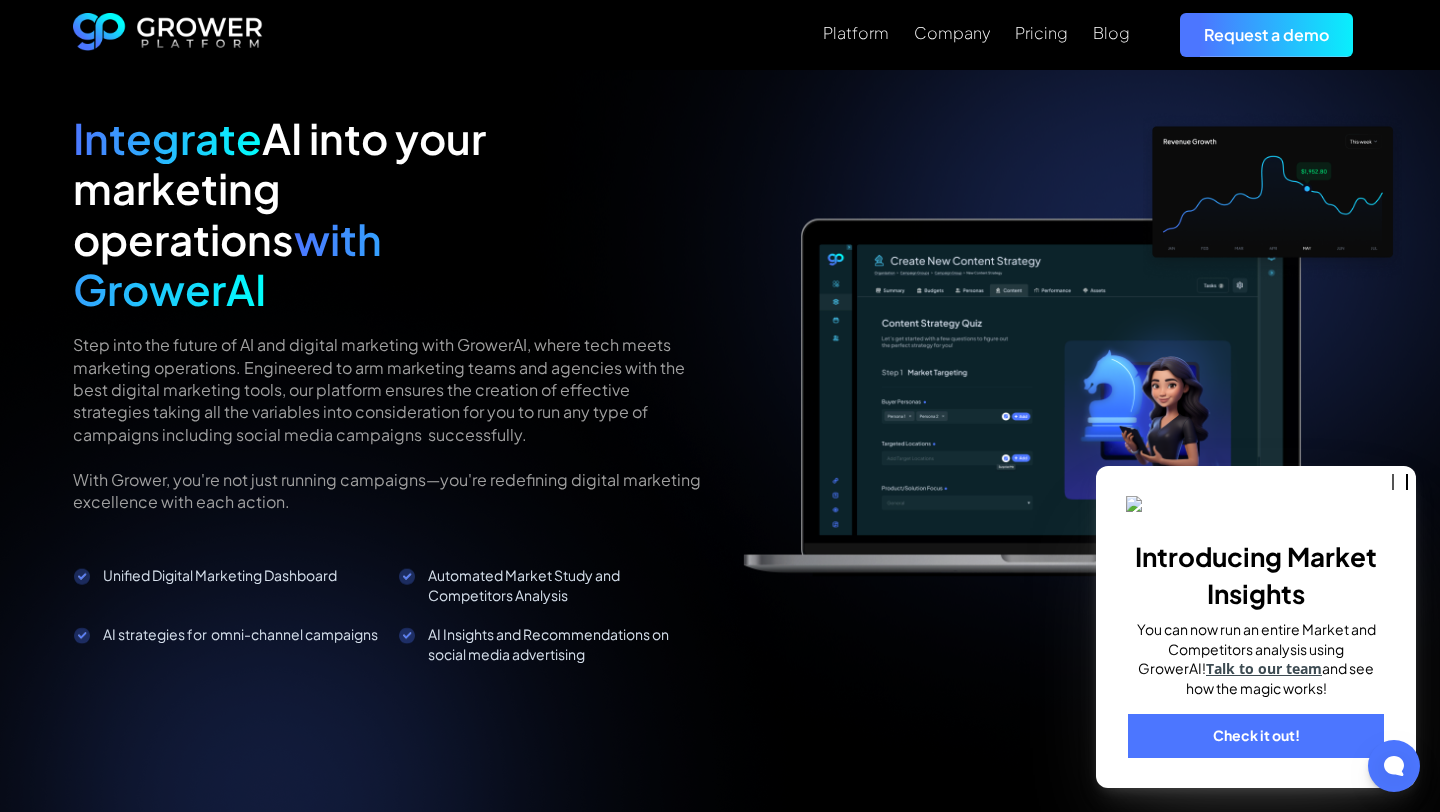 click on "Step into the future of AI and digital marketing with GrowerAI, where tech meets marketing operations. Engineered to arm marketing teams and agencies with the best digital marketing tools, our platform ensures the creation of effective strategies taking all the variables into consideration for you to run any type of campaigns including social media campaigns  successfully. ‍ With Grower, you're not just running campaigns—you're redefining digital marketing excellence with each action." at bounding box center (389, 423) 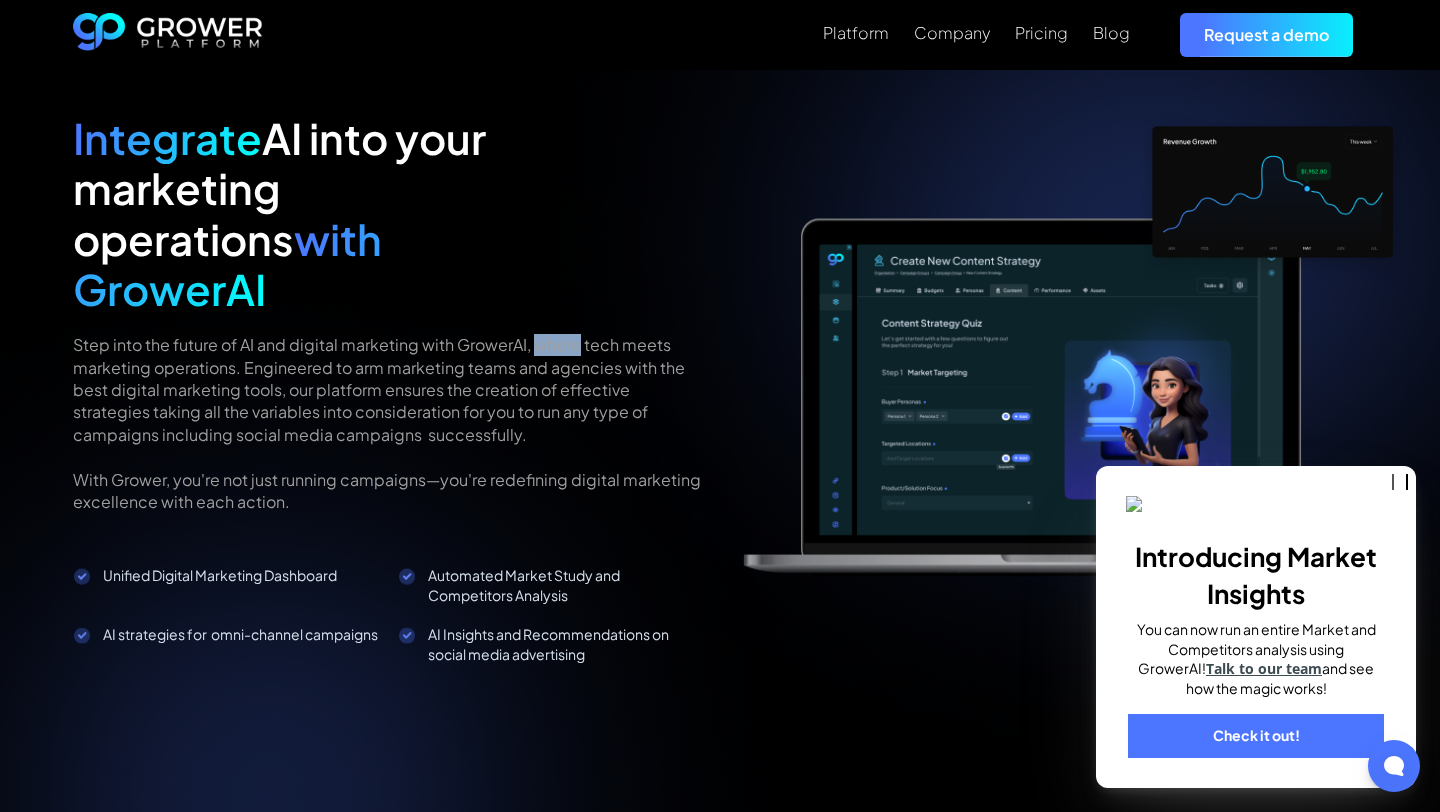 click on "Step into the future of AI and digital marketing with GrowerAI, where tech meets marketing operations. Engineered to arm marketing teams and agencies with the best digital marketing tools, our platform ensures the creation of effective strategies taking all the variables into consideration for you to run any type of campaigns including social media campaigns  successfully. ‍ With Grower, you're not just running campaigns—you're redefining digital marketing excellence with each action." at bounding box center (389, 423) 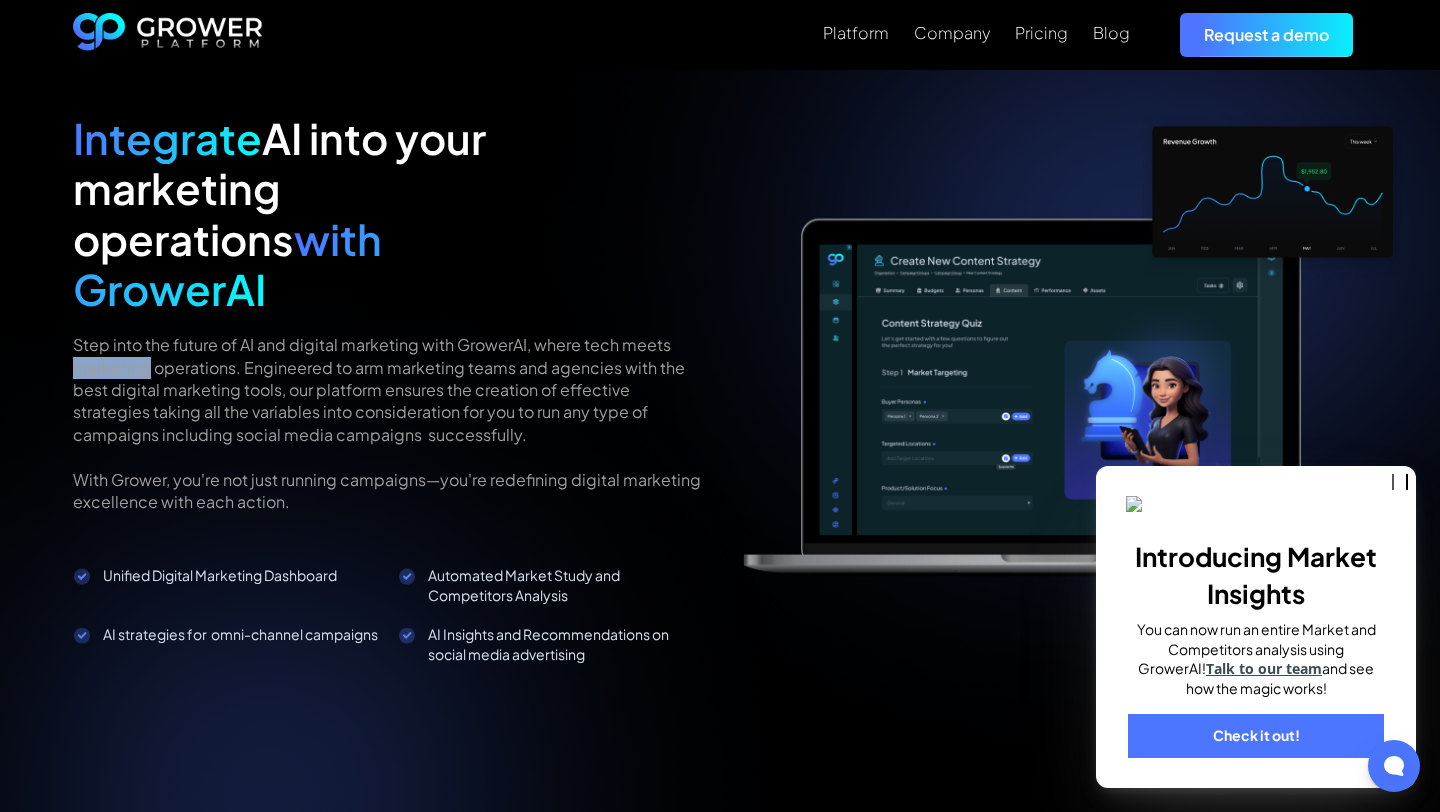 click on "Step into the future of AI and digital marketing with GrowerAI, where tech meets marketing operations. Engineered to arm marketing teams and agencies with the best digital marketing tools, our platform ensures the creation of effective strategies taking all the variables into consideration for you to run any type of campaigns including social media campaigns  successfully. ‍ With Grower, you're not just running campaigns—you're redefining digital marketing excellence with each action." at bounding box center [389, 423] 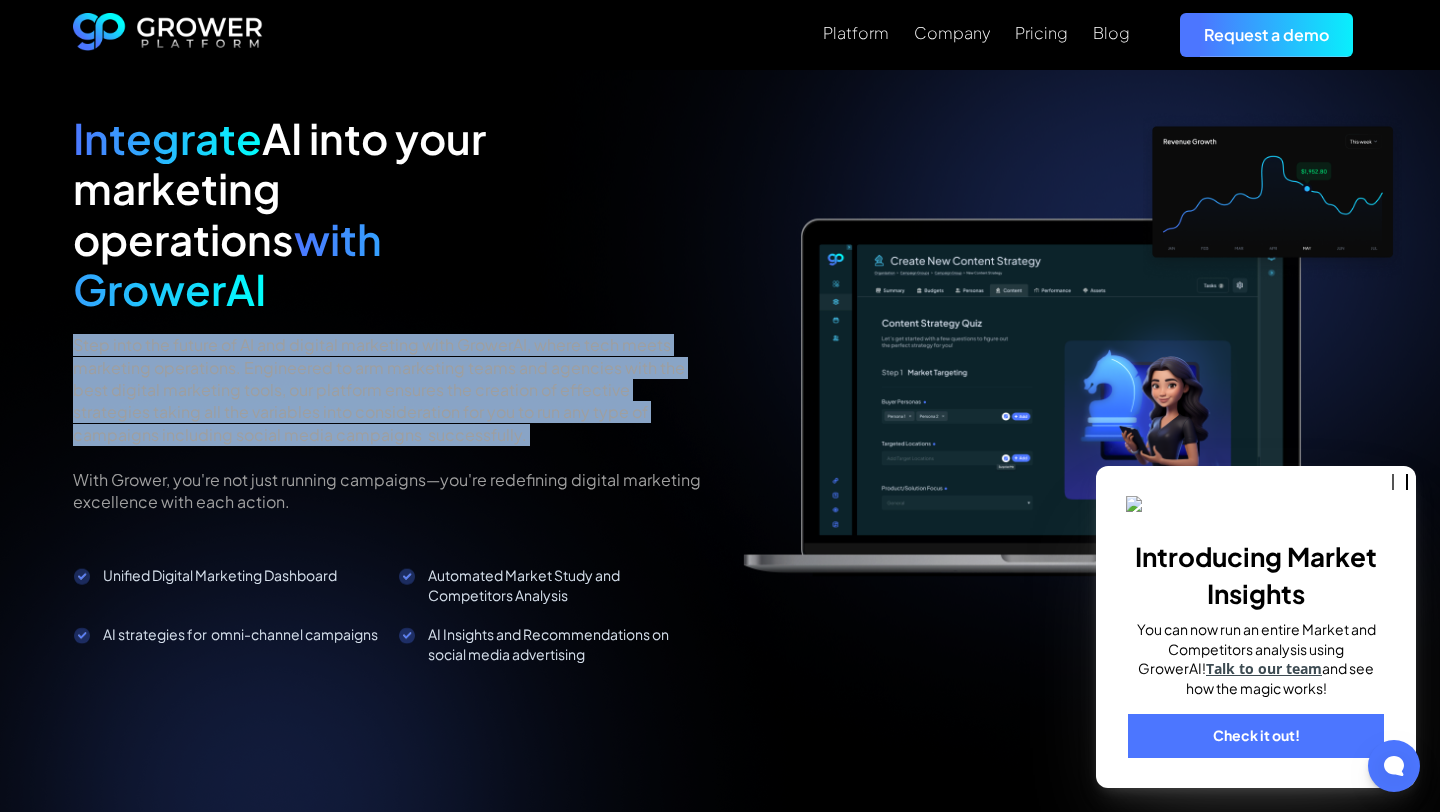 click on "Step into the future of AI and digital marketing with GrowerAI, where tech meets marketing operations. Engineered to arm marketing teams and agencies with the best digital marketing tools, our platform ensures the creation of effective strategies taking all the variables into consideration for you to run any type of campaigns including social media campaigns  successfully. ‍ With Grower, you're not just running campaigns—you're redefining digital marketing excellence with each action." at bounding box center [389, 423] 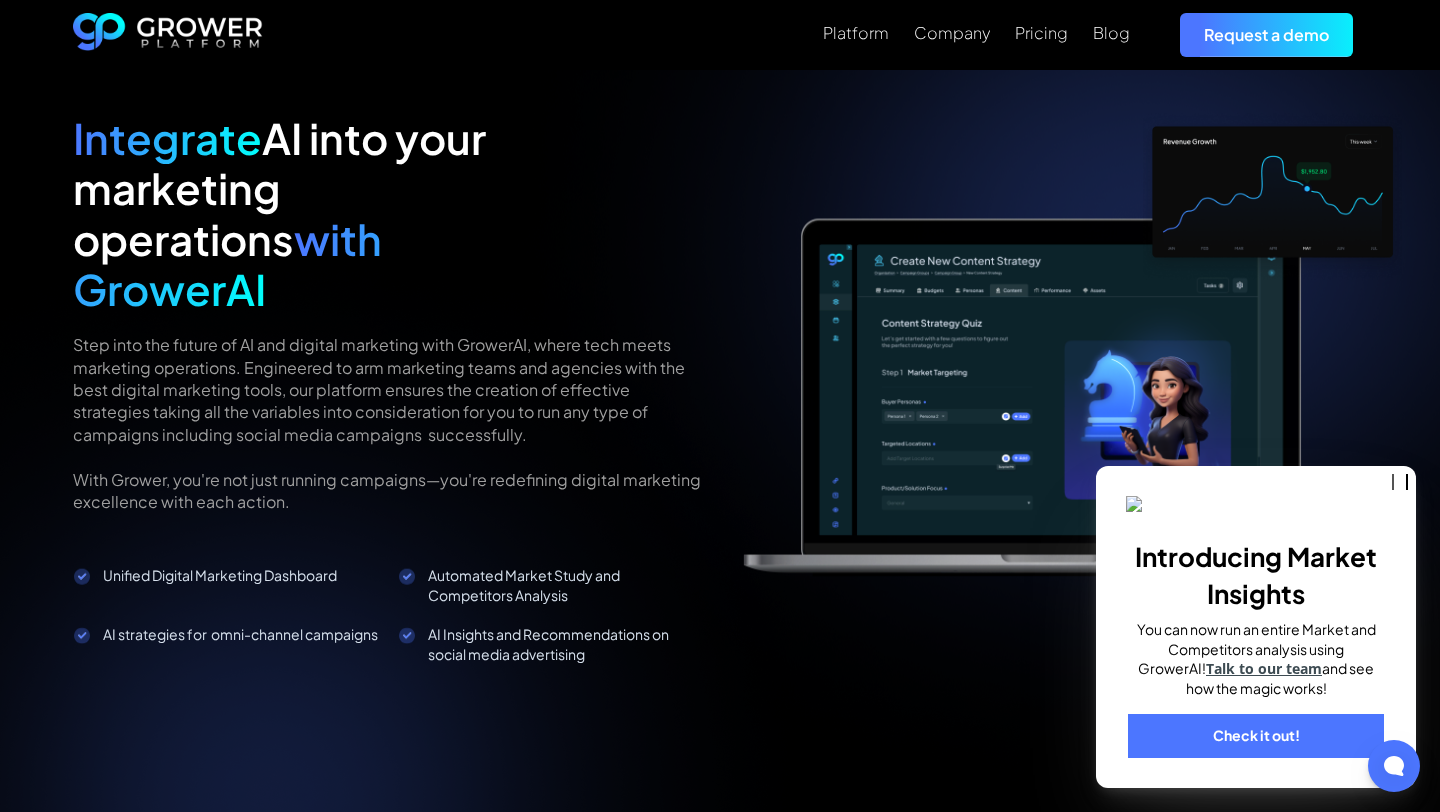 click on "Step into the future of AI and digital marketing with GrowerAI, where tech meets marketing operations. Engineered to arm marketing teams and agencies with the best digital marketing tools, our platform ensures the creation of effective strategies taking all the variables into consideration for you to run any type of campaigns including social media campaigns  successfully. ‍ With Grower, you're not just running campaigns—you're redefining digital marketing excellence with each action." at bounding box center [389, 423] 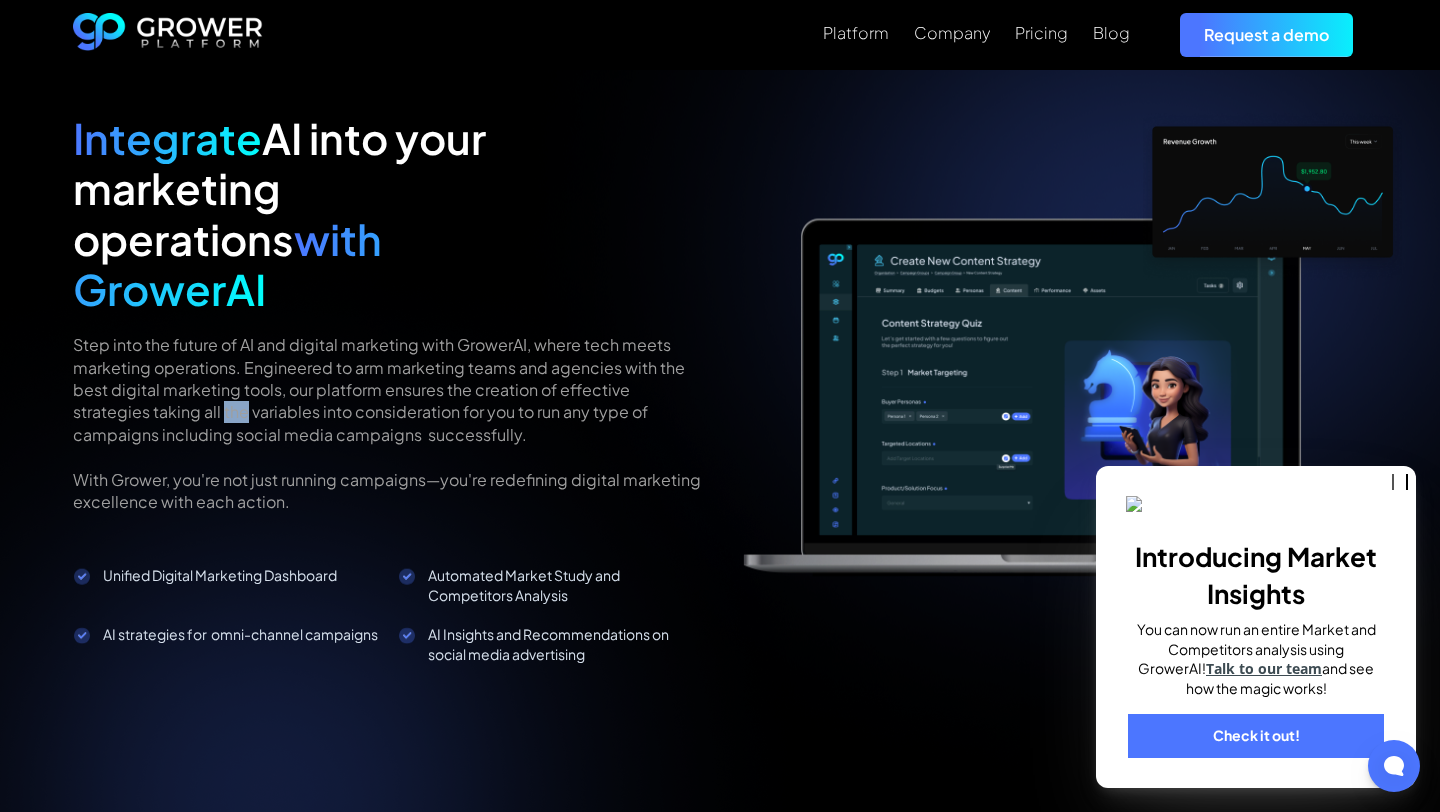 click on "Step into the future of AI and digital marketing with GrowerAI, where tech meets marketing operations. Engineered to arm marketing teams and agencies with the best digital marketing tools, our platform ensures the creation of effective strategies taking all the variables into consideration for you to run any type of campaigns including social media campaigns  successfully. ‍ With Grower, you're not just running campaigns—you're redefining digital marketing excellence with each action." at bounding box center (389, 423) 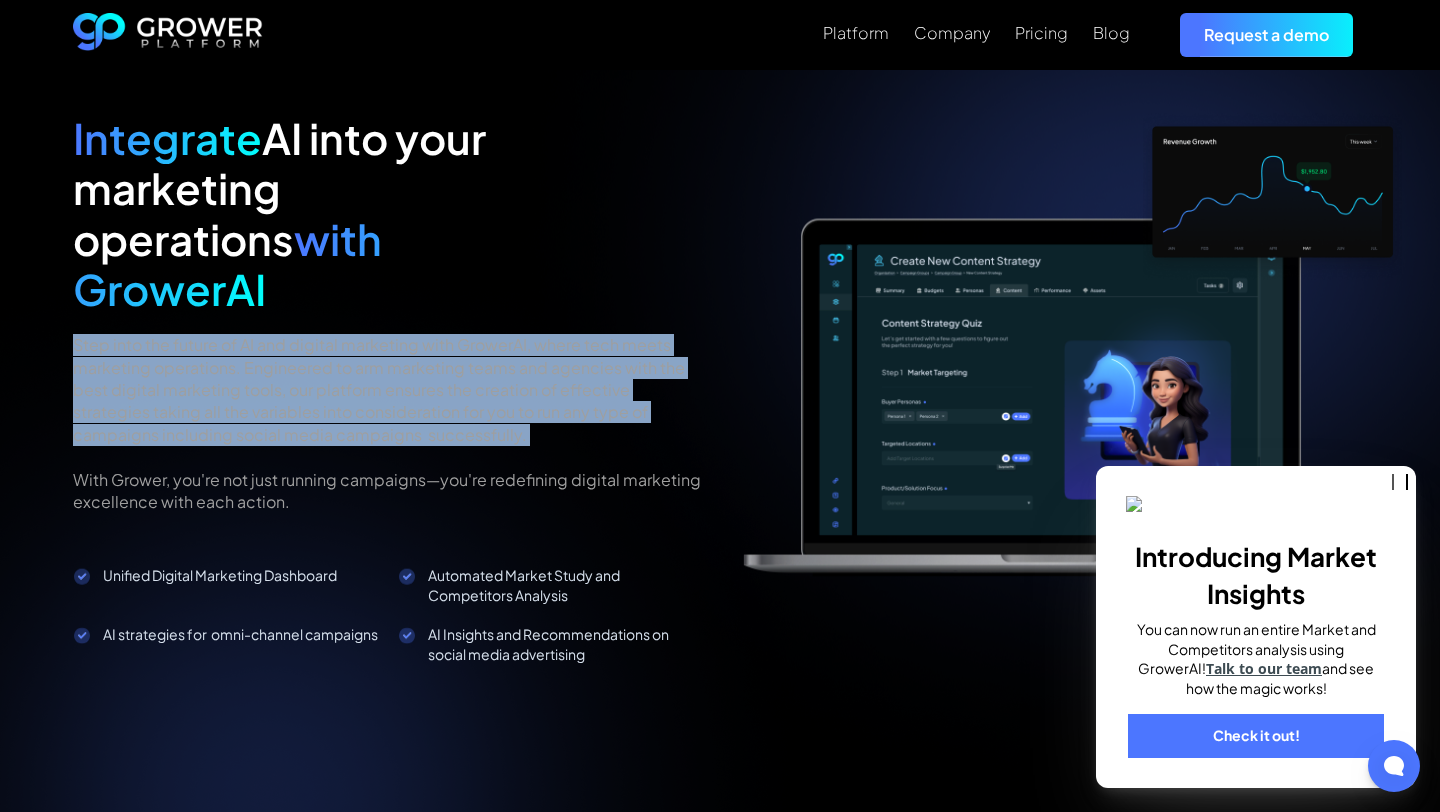 click on "Step into the future of AI and digital marketing with GrowerAI, where tech meets marketing operations. Engineered to arm marketing teams and agencies with the best digital marketing tools, our platform ensures the creation of effective strategies taking all the variables into consideration for you to run any type of campaigns including social media campaigns  successfully. ‍ With Grower, you're not just running campaigns—you're redefining digital marketing excellence with each action." at bounding box center [389, 423] 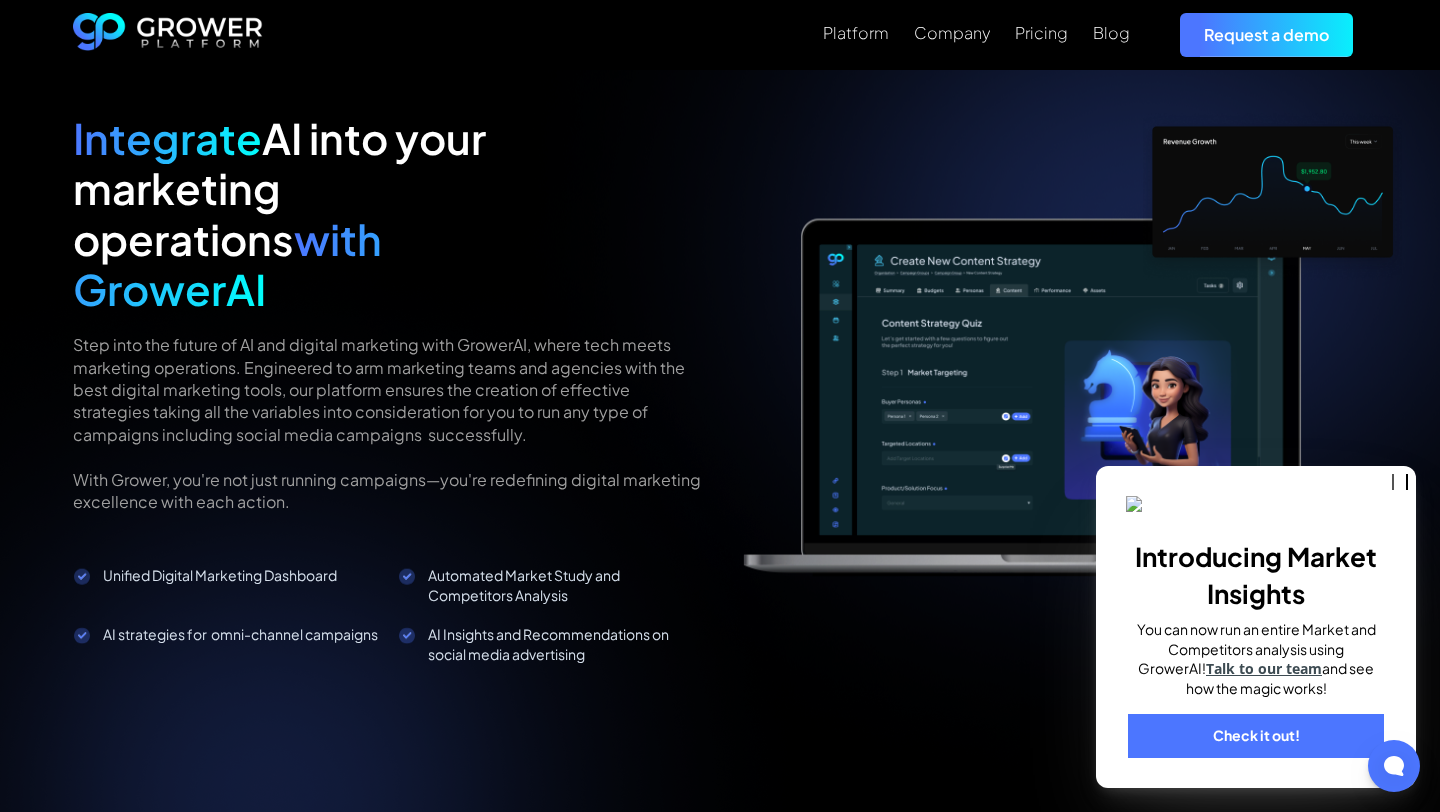click on "Step into the future of AI and digital marketing with GrowerAI, where tech meets marketing operations. Engineered to arm marketing teams and agencies with the best digital marketing tools, our platform ensures the creation of effective strategies taking all the variables into consideration for you to run any type of campaigns including social media campaigns  successfully. ‍ With Grower, you're not just running campaigns—you're redefining digital marketing excellence with each action." at bounding box center [389, 423] 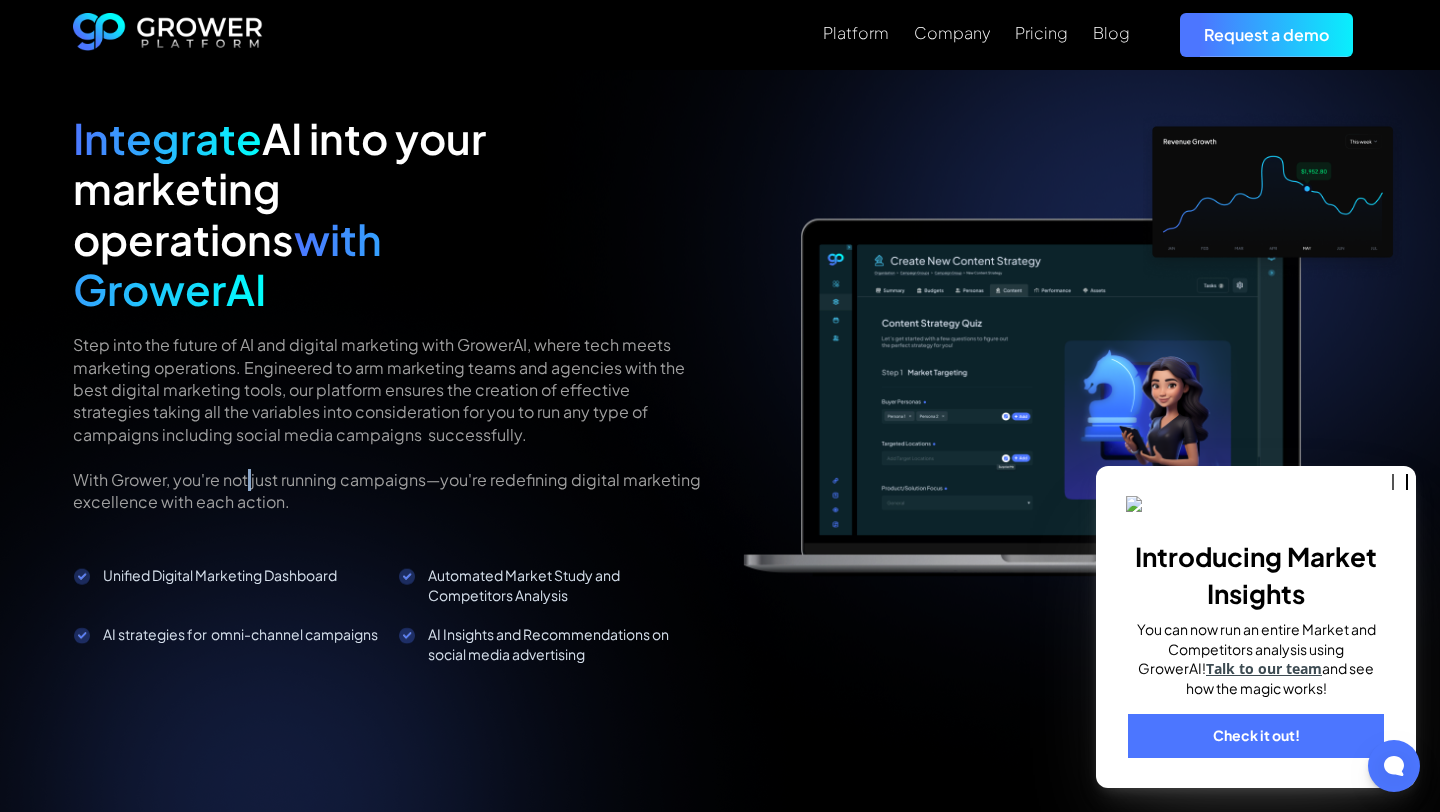 click on "Step into the future of AI and digital marketing with GrowerAI, where tech meets marketing operations. Engineered to arm marketing teams and agencies with the best digital marketing tools, our platform ensures the creation of effective strategies taking all the variables into consideration for you to run any type of campaigns including social media campaigns  successfully. ‍ With Grower, you're not just running campaigns—you're redefining digital marketing excellence with each action." at bounding box center [389, 423] 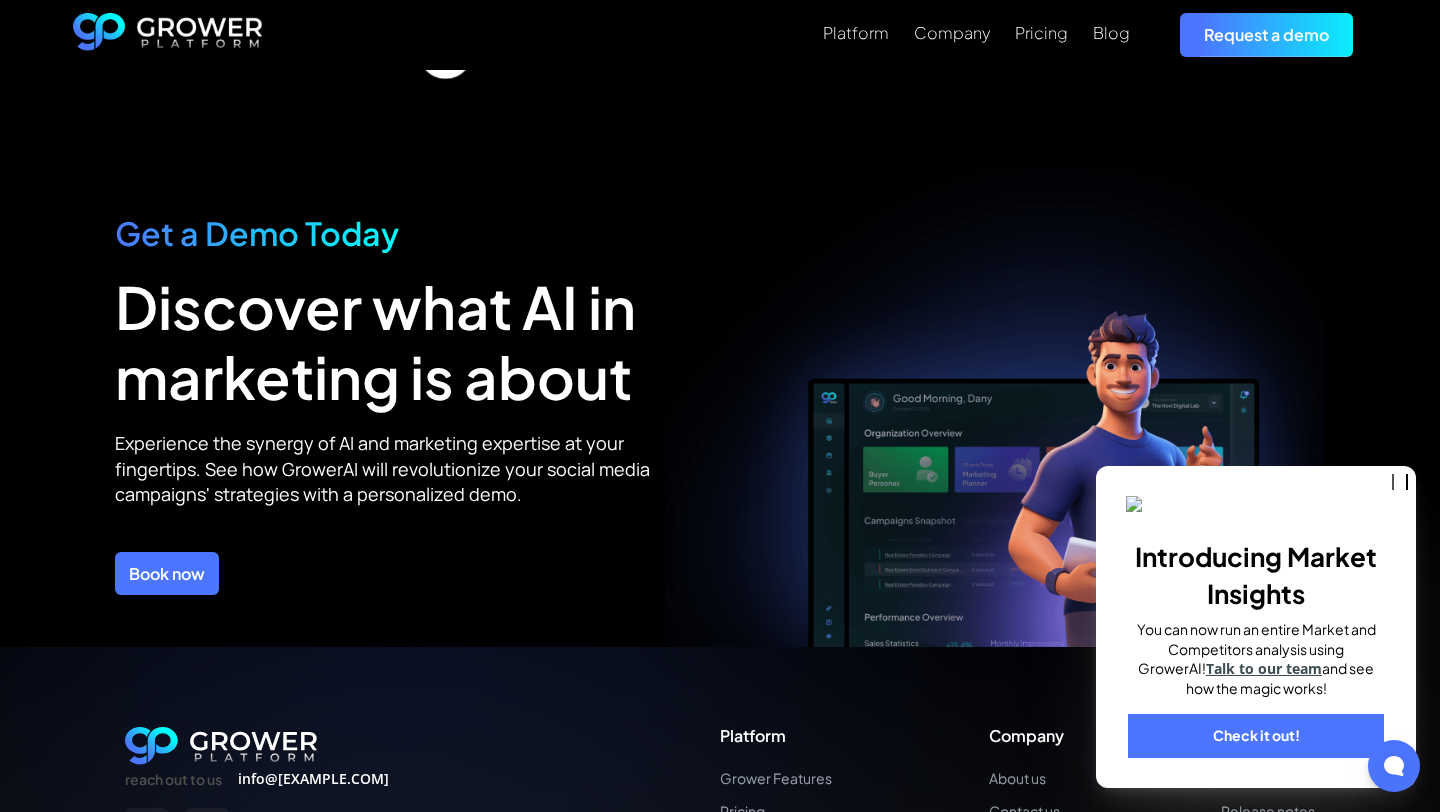 scroll, scrollTop: 6936, scrollLeft: 0, axis: vertical 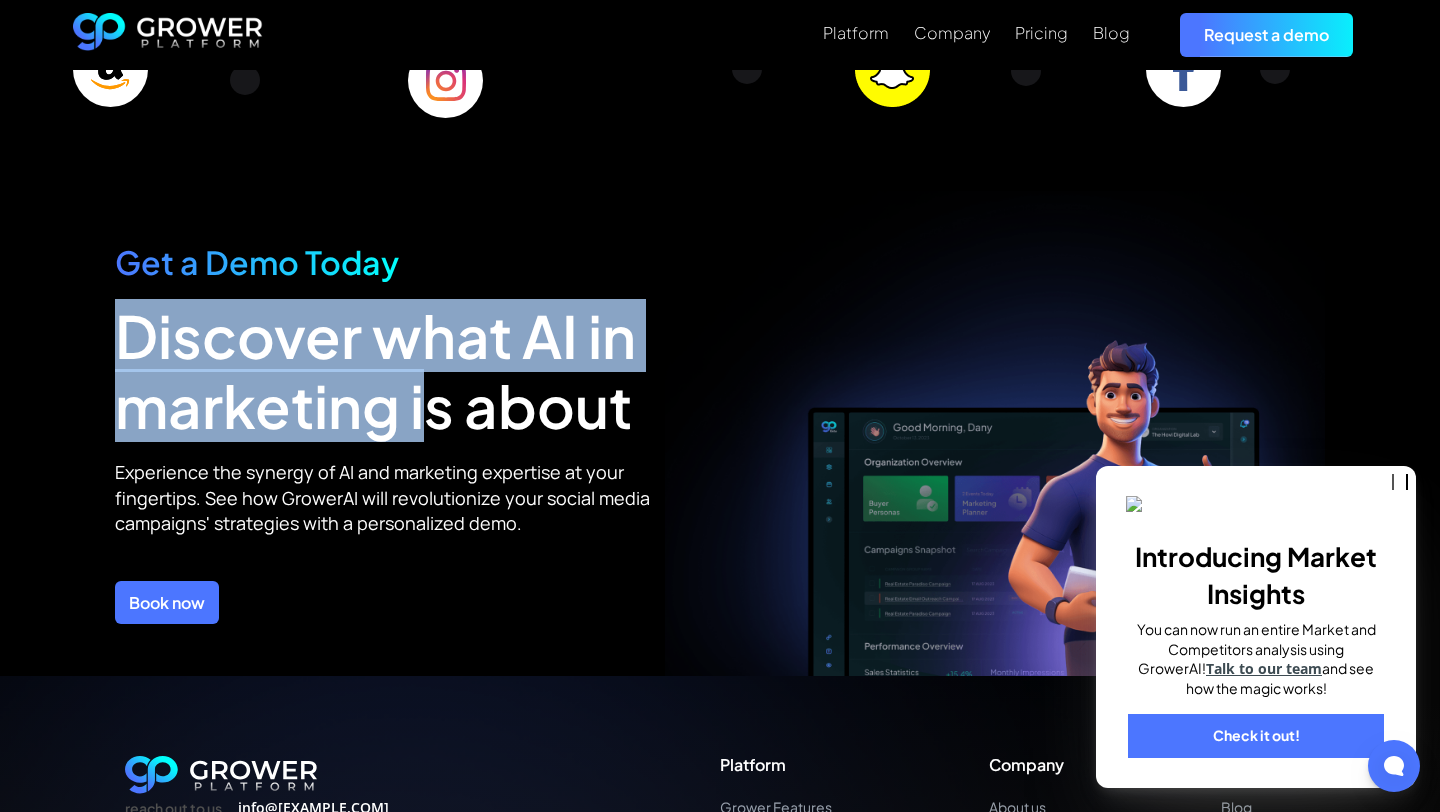 drag, startPoint x: 123, startPoint y: 291, endPoint x: 438, endPoint y: 390, distance: 330.19086 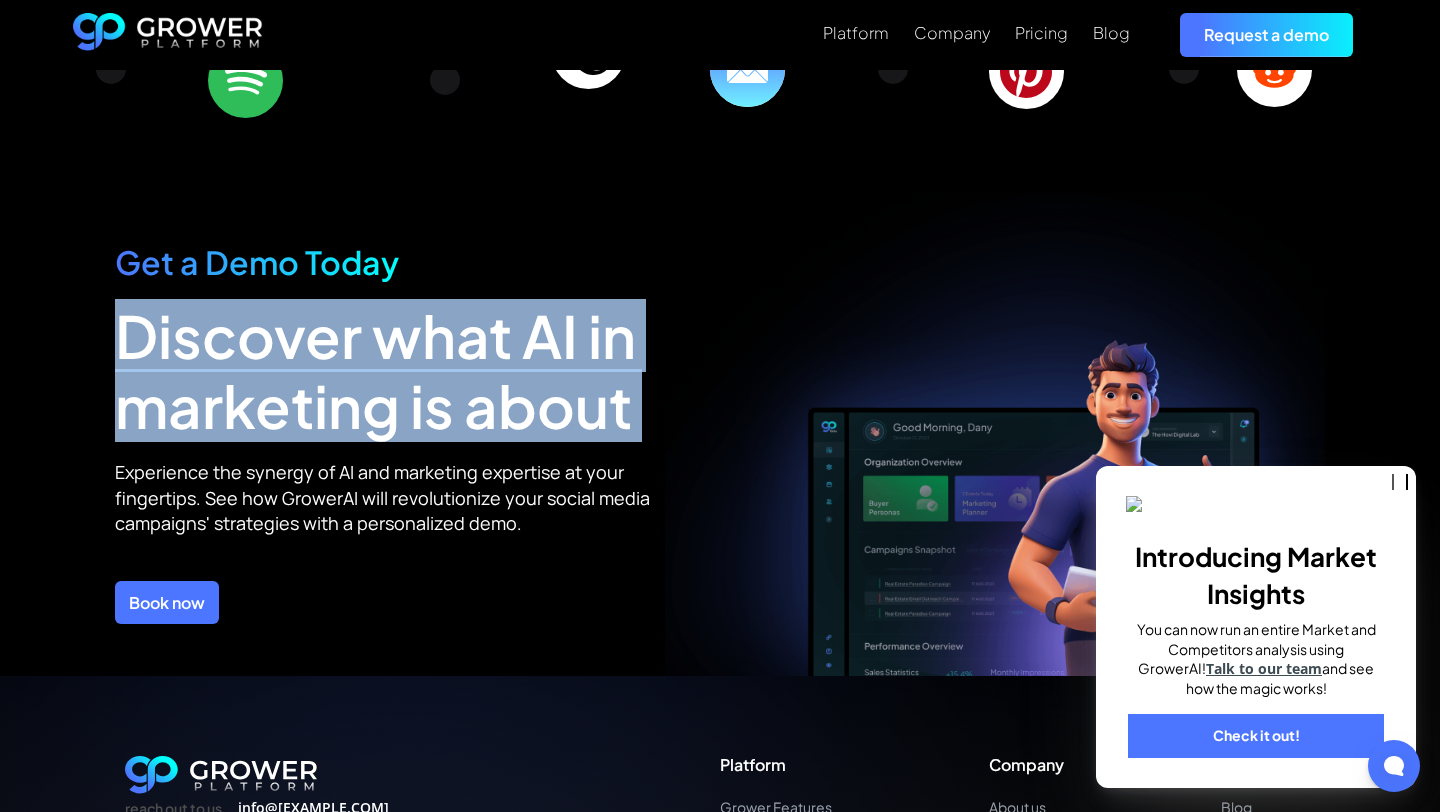 click on "Discover what AI in marketing is about" at bounding box center [390, 370] 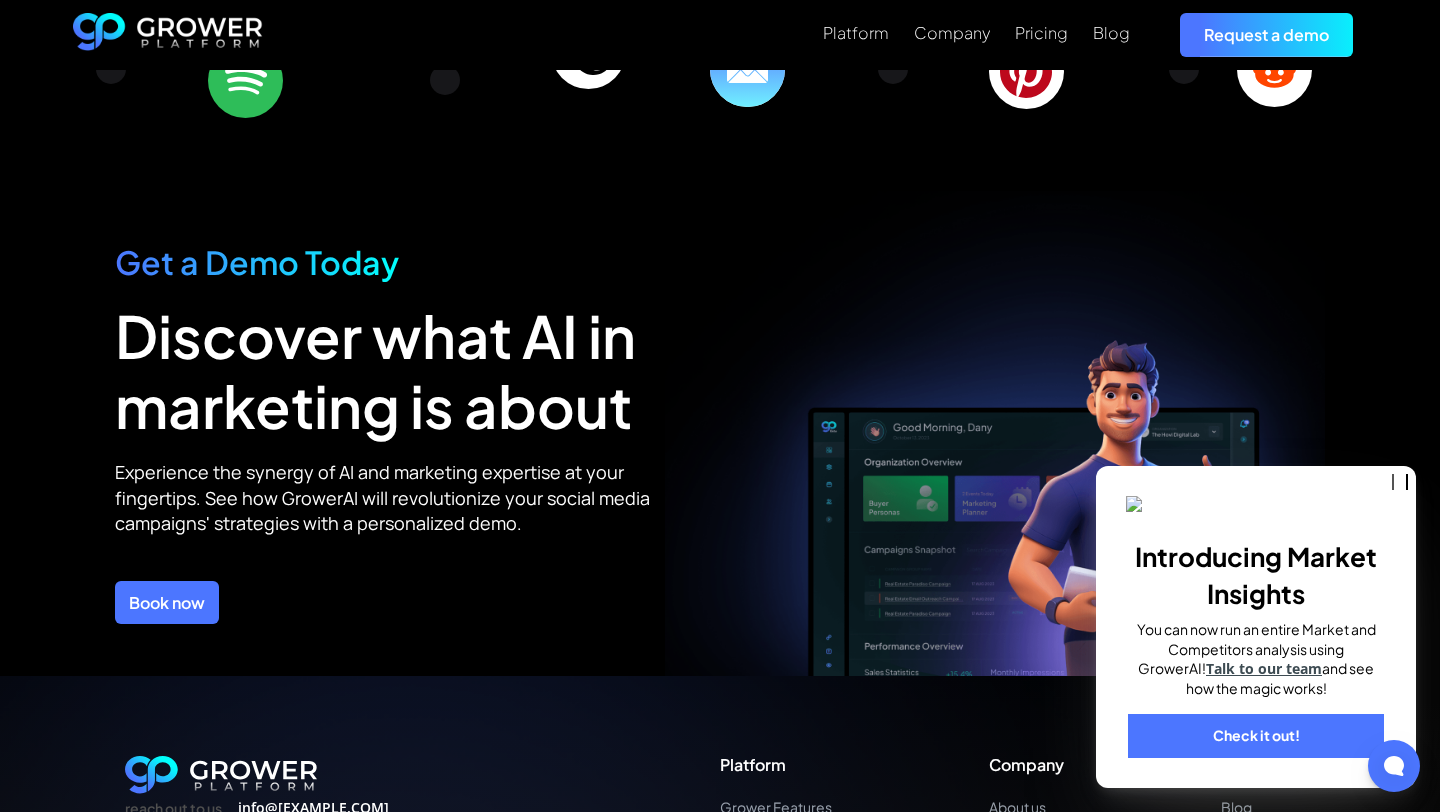 click on "Discover what AI in marketing is about" at bounding box center (390, 370) 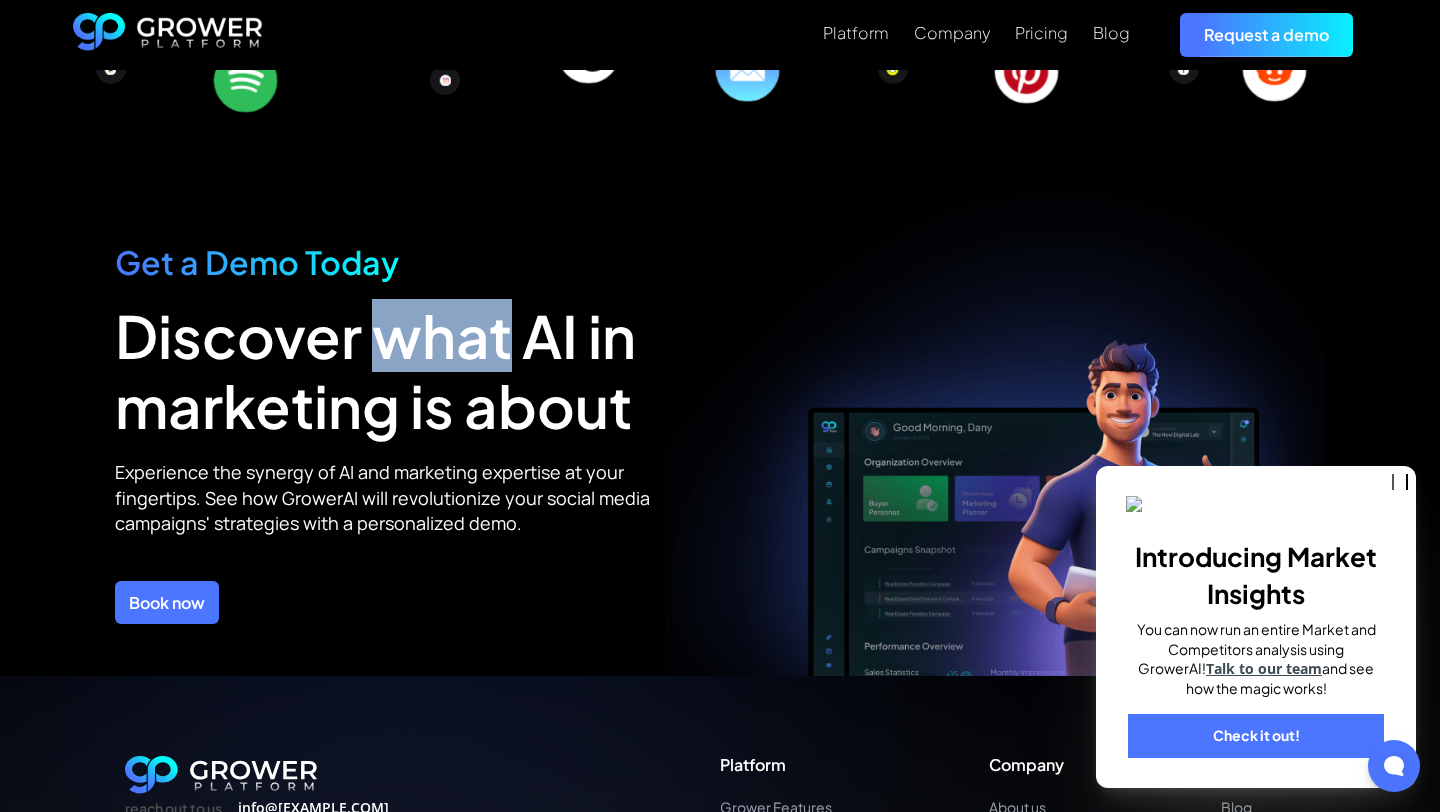 click on "Discover what AI in marketing is about" at bounding box center (390, 370) 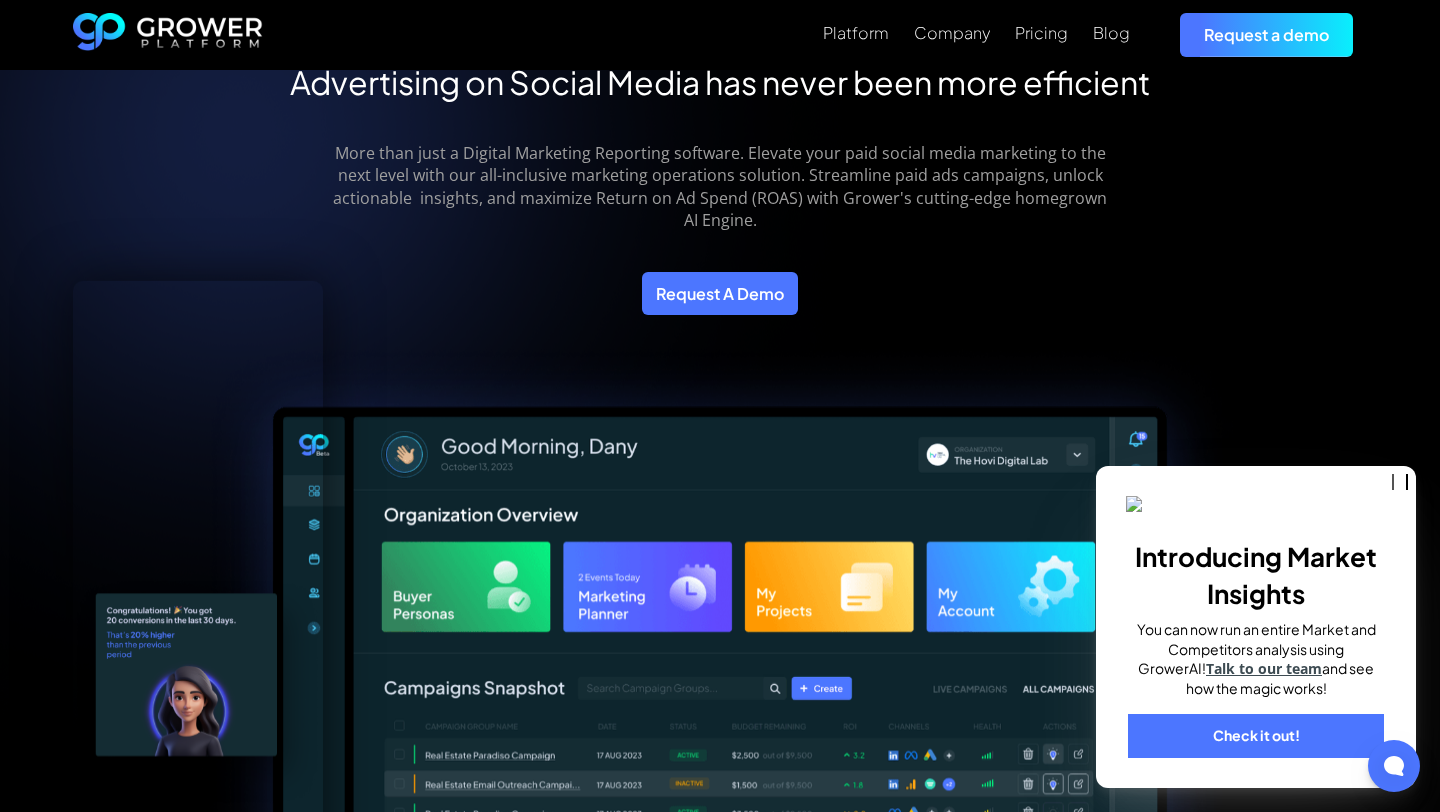 scroll, scrollTop: 0, scrollLeft: 0, axis: both 